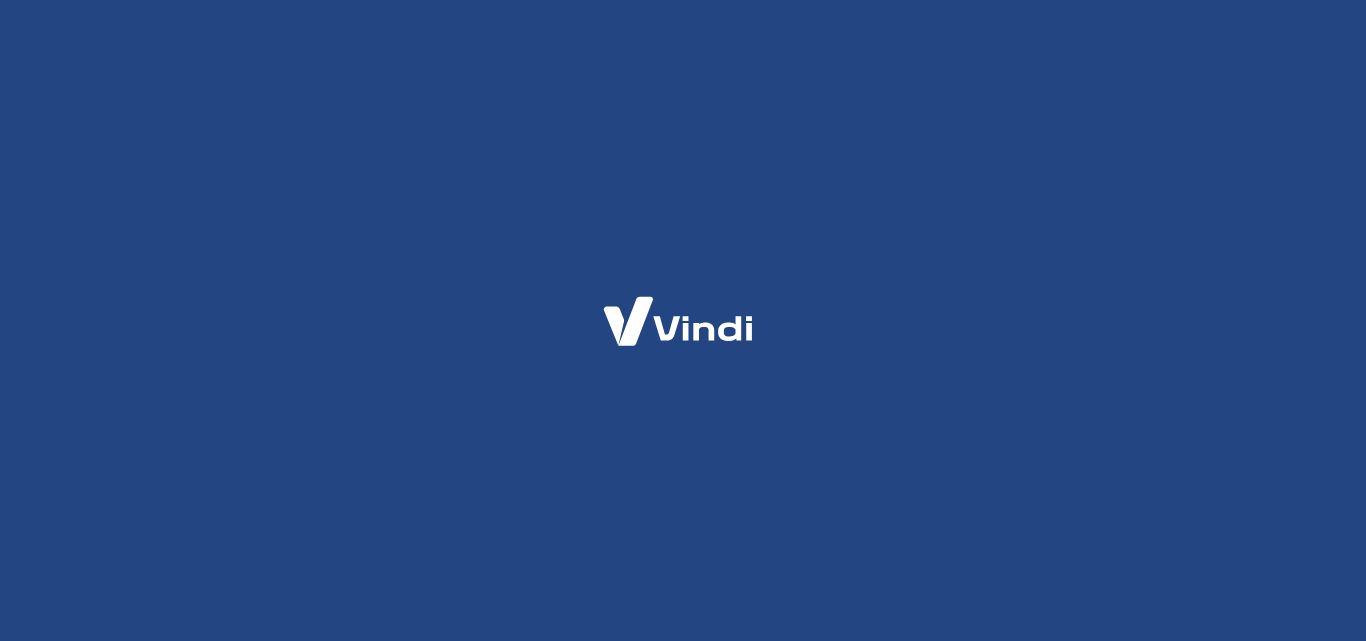 scroll, scrollTop: 0, scrollLeft: 0, axis: both 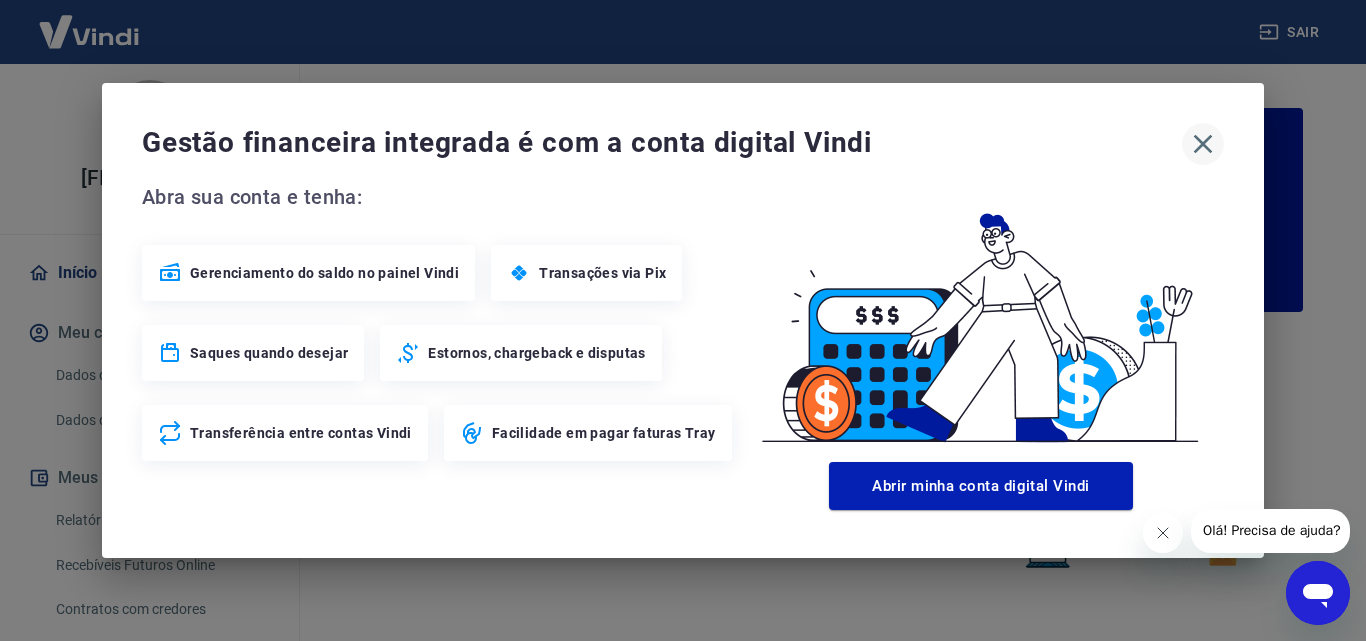 click 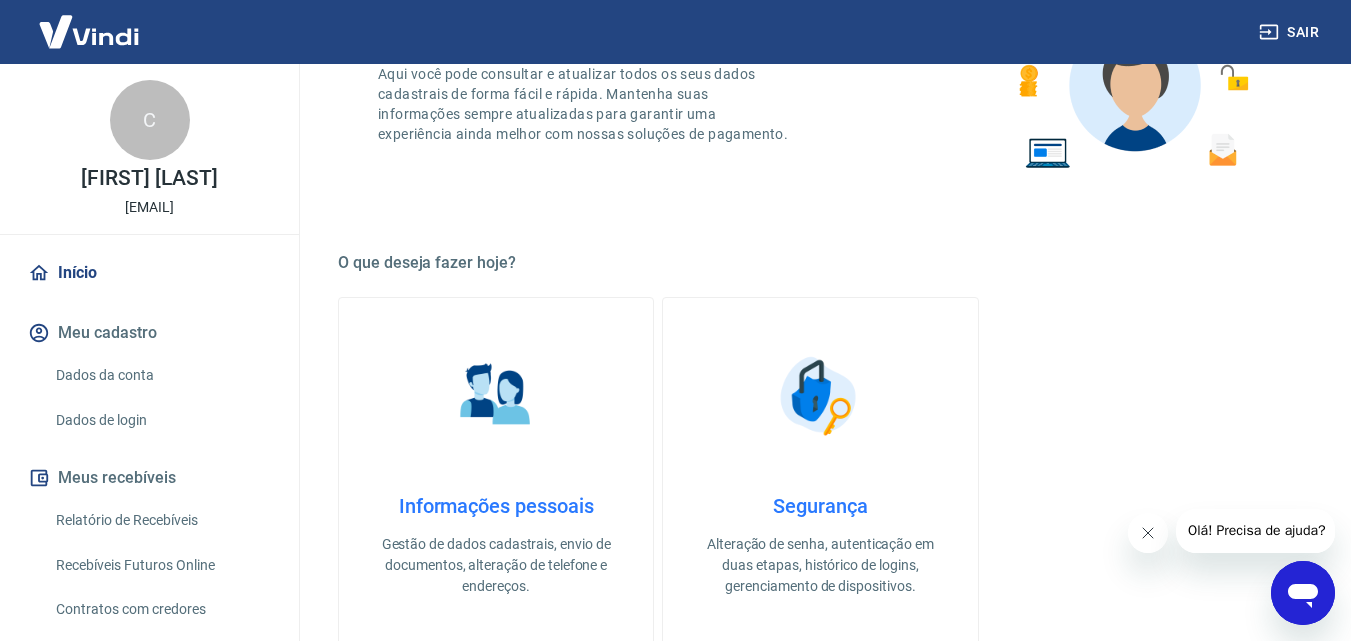 scroll, scrollTop: 600, scrollLeft: 0, axis: vertical 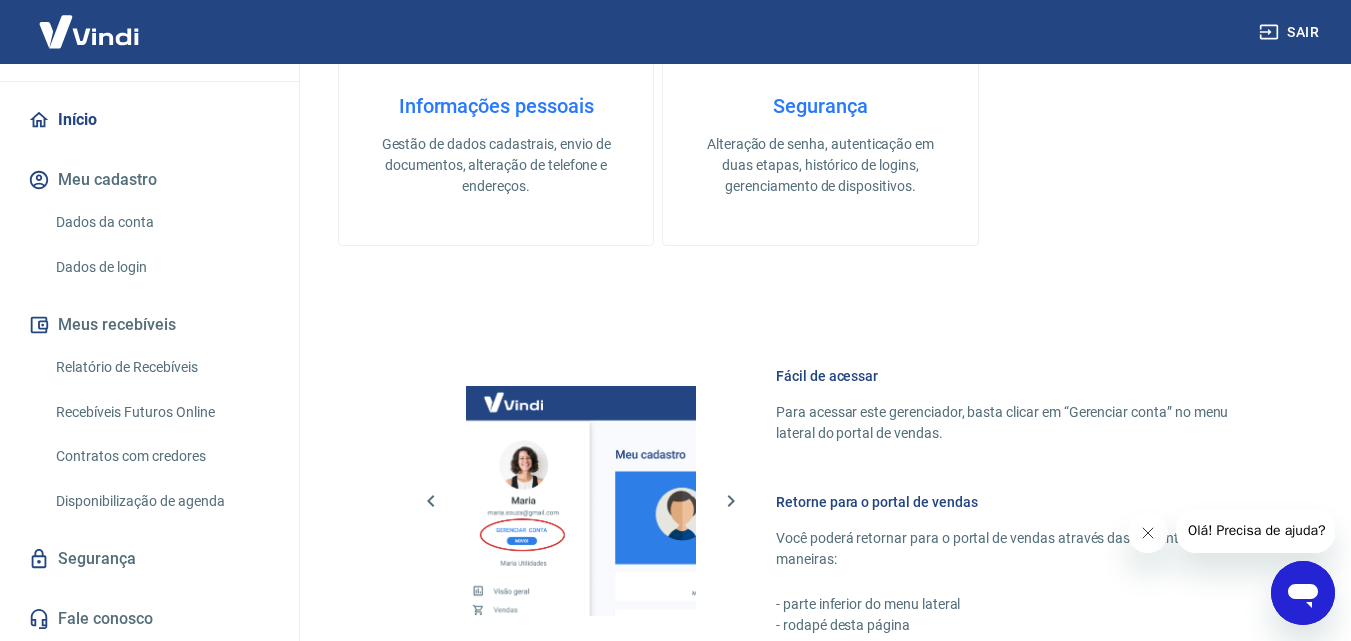 click on "Disponibilização de agenda" at bounding box center [161, 501] 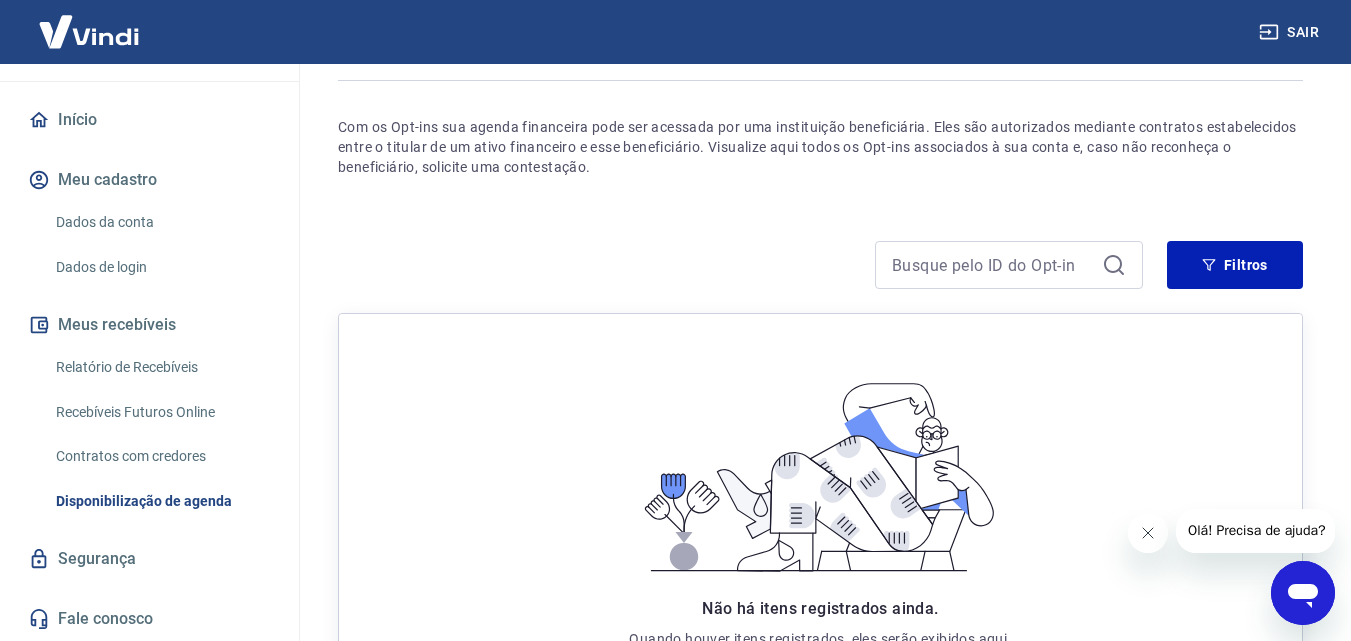 scroll, scrollTop: 344, scrollLeft: 0, axis: vertical 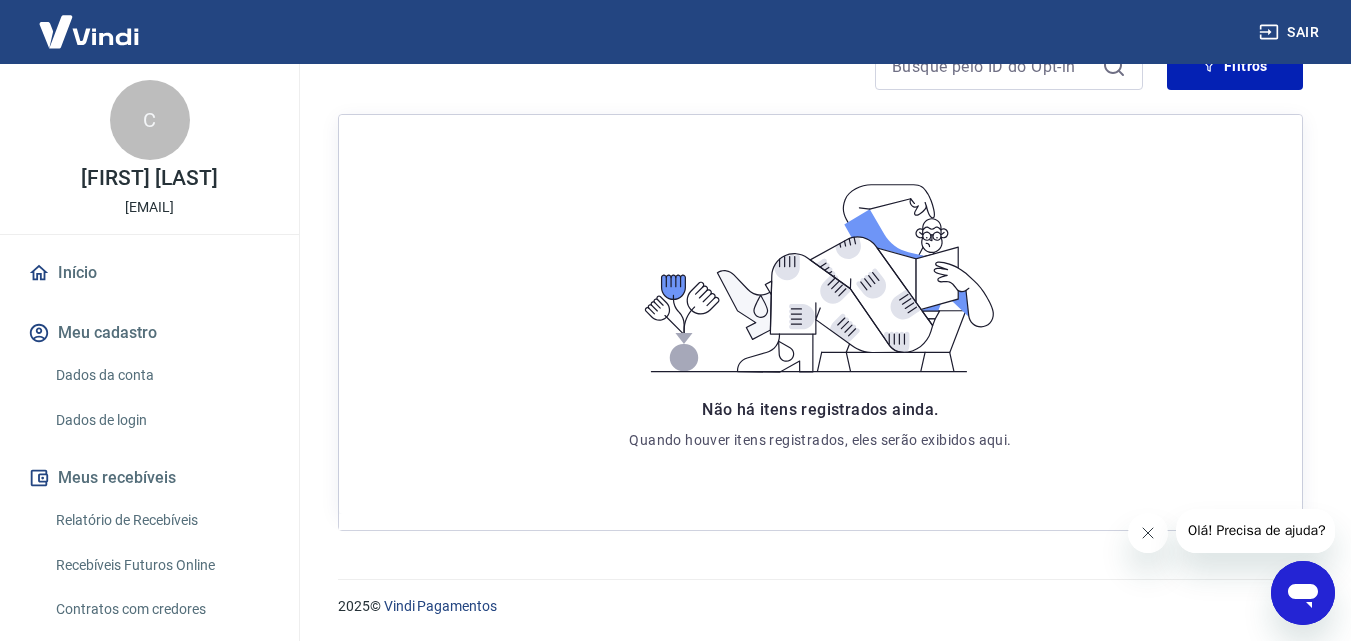 click on "Relatório de Recebíveis" at bounding box center [161, 520] 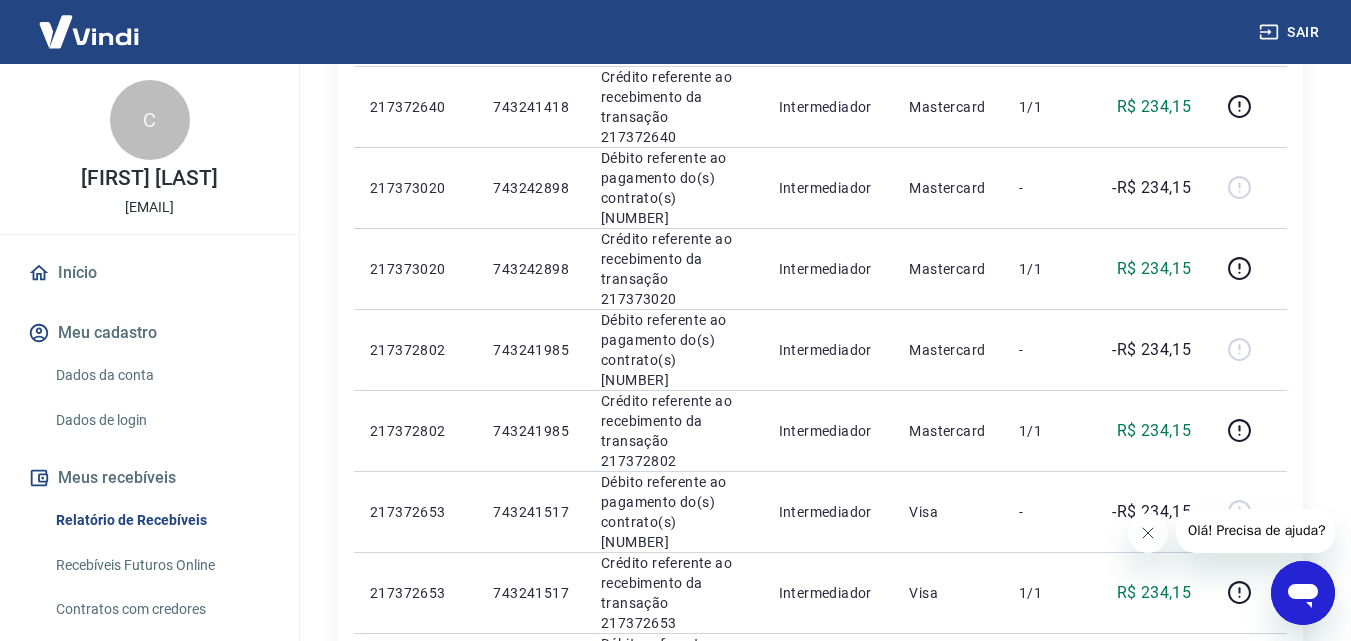 scroll, scrollTop: 1441, scrollLeft: 0, axis: vertical 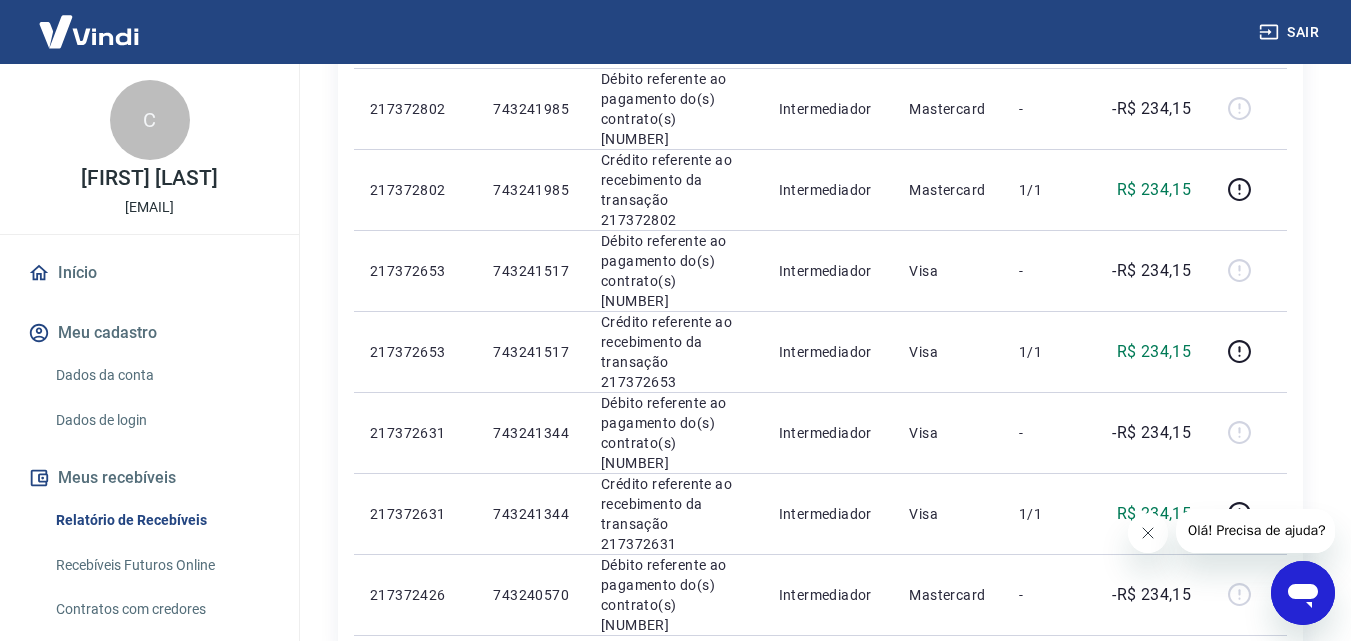 click on "Acesse Extratos Antigos" at bounding box center (1180, 805) 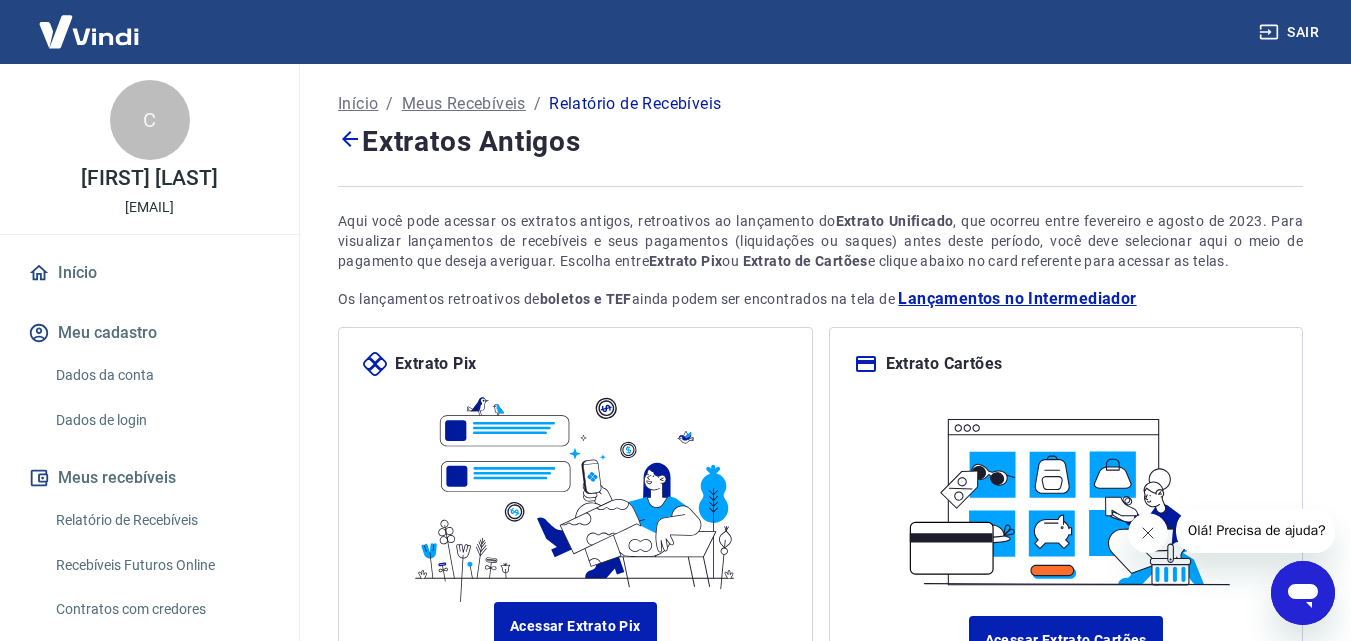 scroll, scrollTop: 100, scrollLeft: 0, axis: vertical 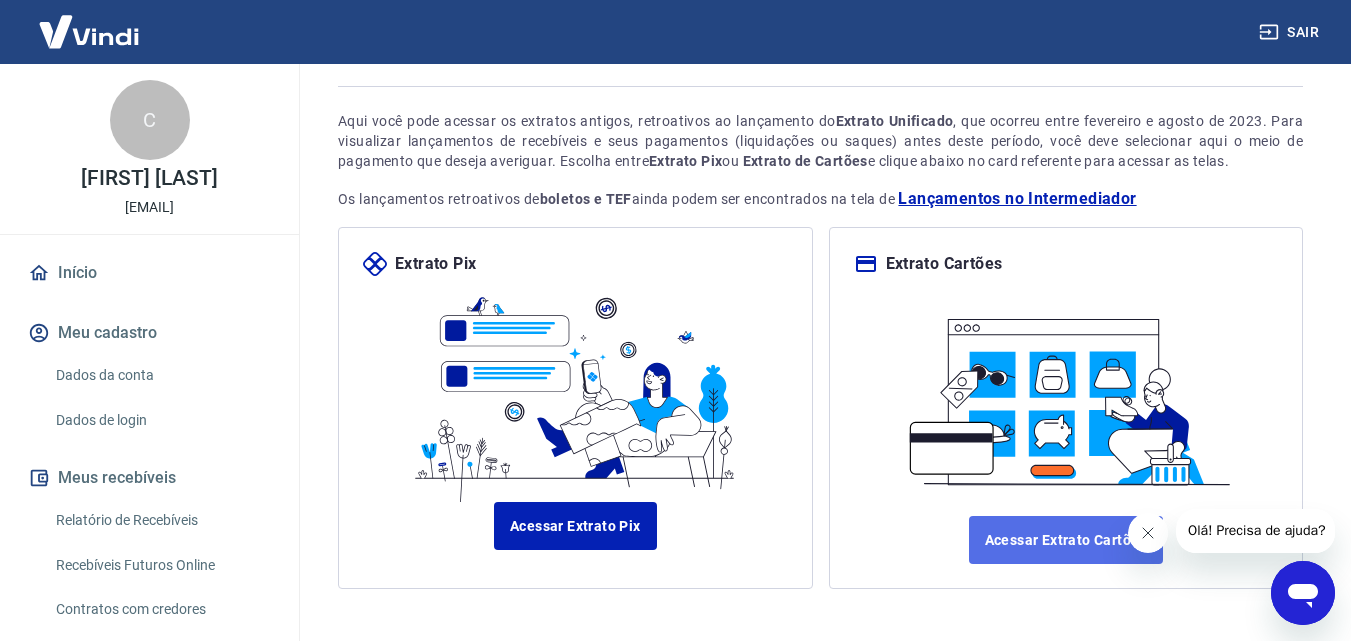 click on "Acessar Extrato Cartões" at bounding box center [1066, 540] 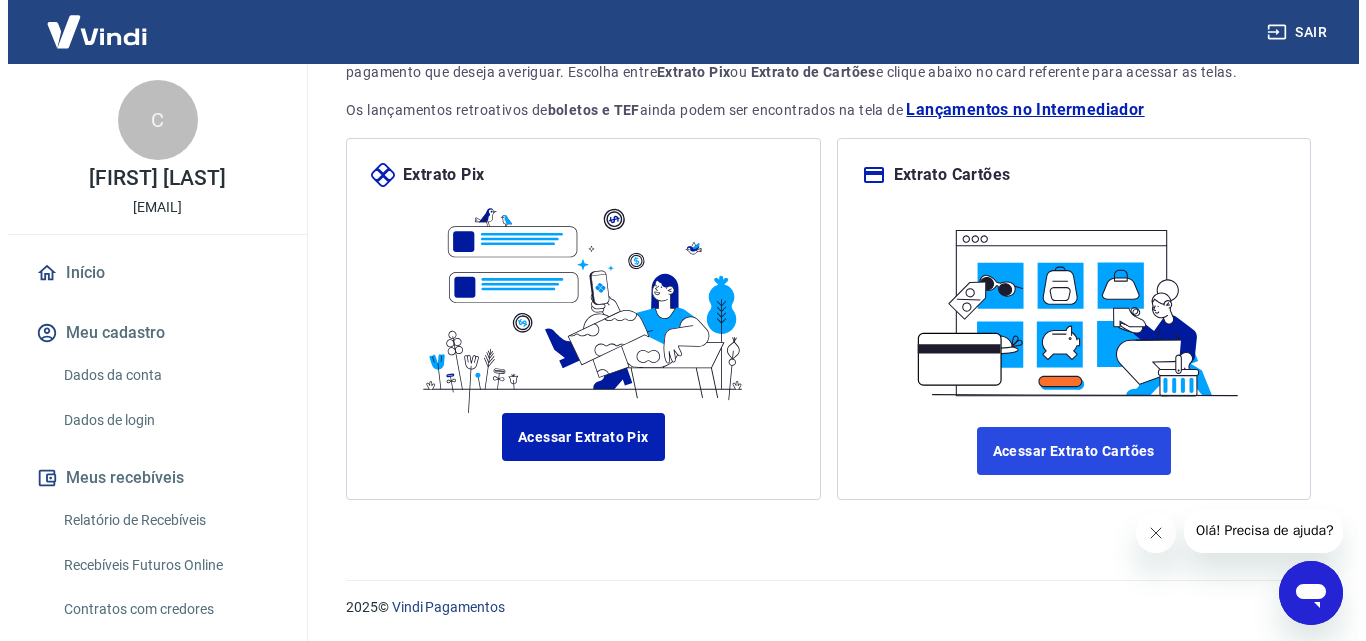 scroll, scrollTop: 0, scrollLeft: 0, axis: both 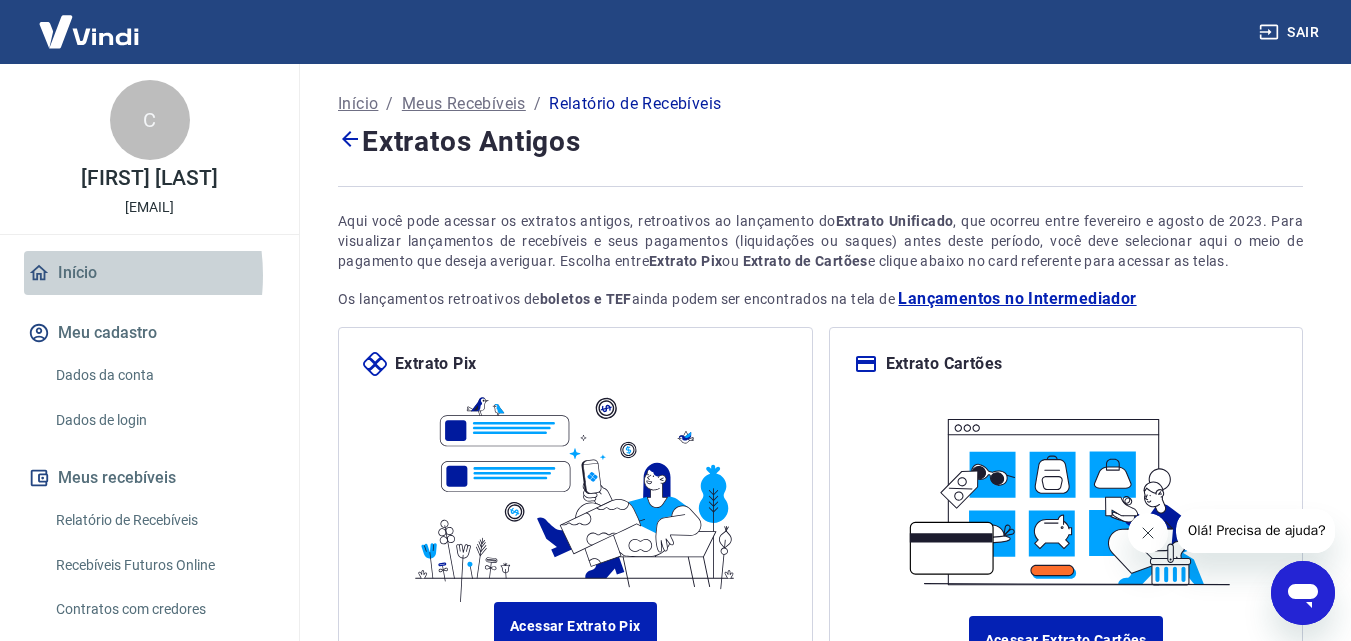 click on "Início" at bounding box center (149, 273) 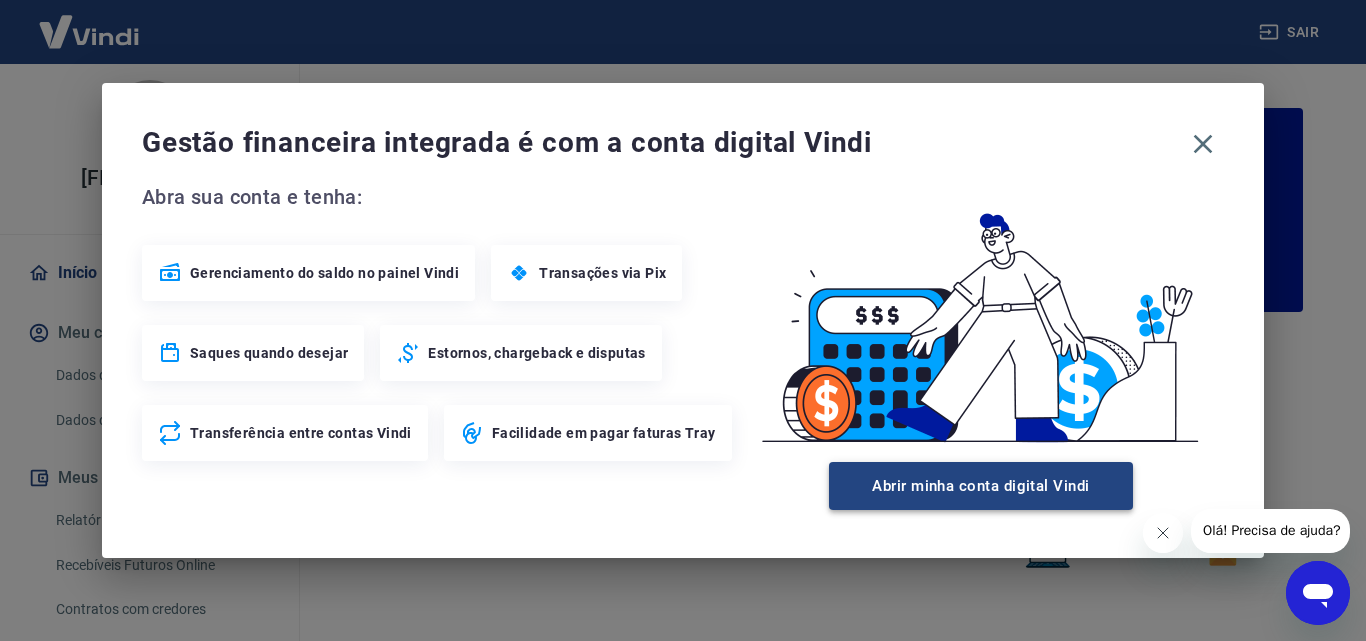 click on "Abrir minha conta digital Vindi" at bounding box center [981, 486] 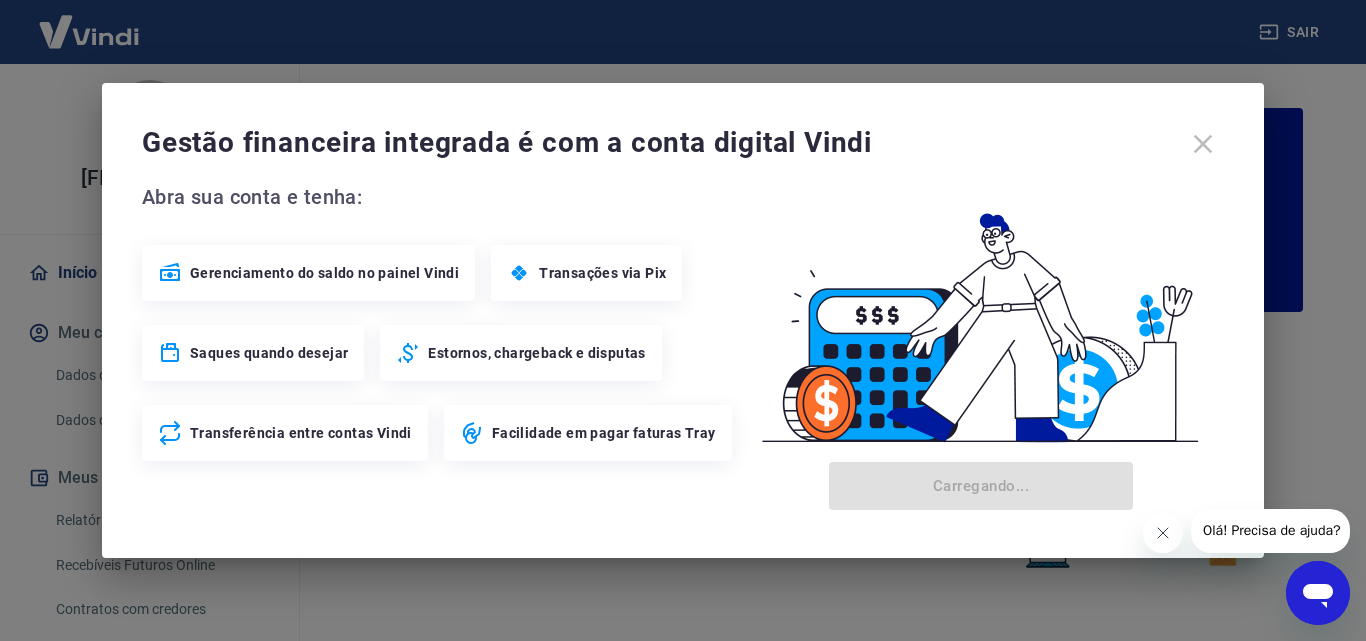 click on "Gestão financeira integrada é com a conta digital Vindi" at bounding box center (683, 144) 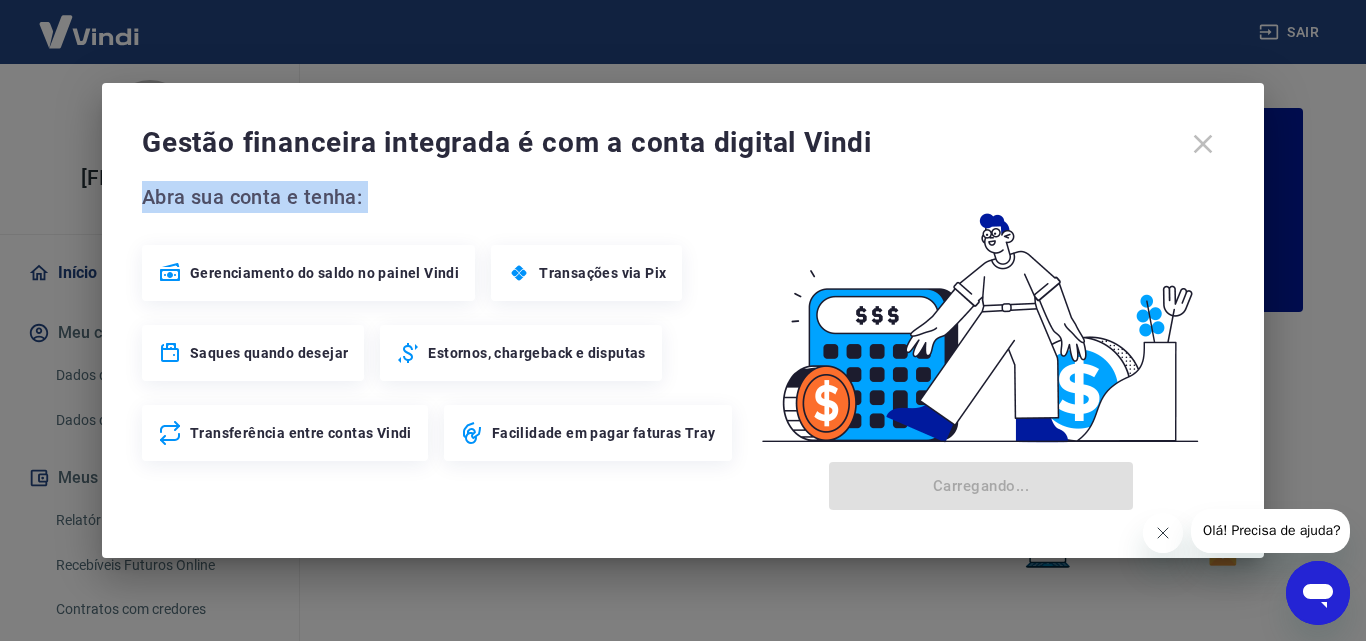 click on "Gestão financeira integrada é com a conta digital Vindi" at bounding box center (683, 144) 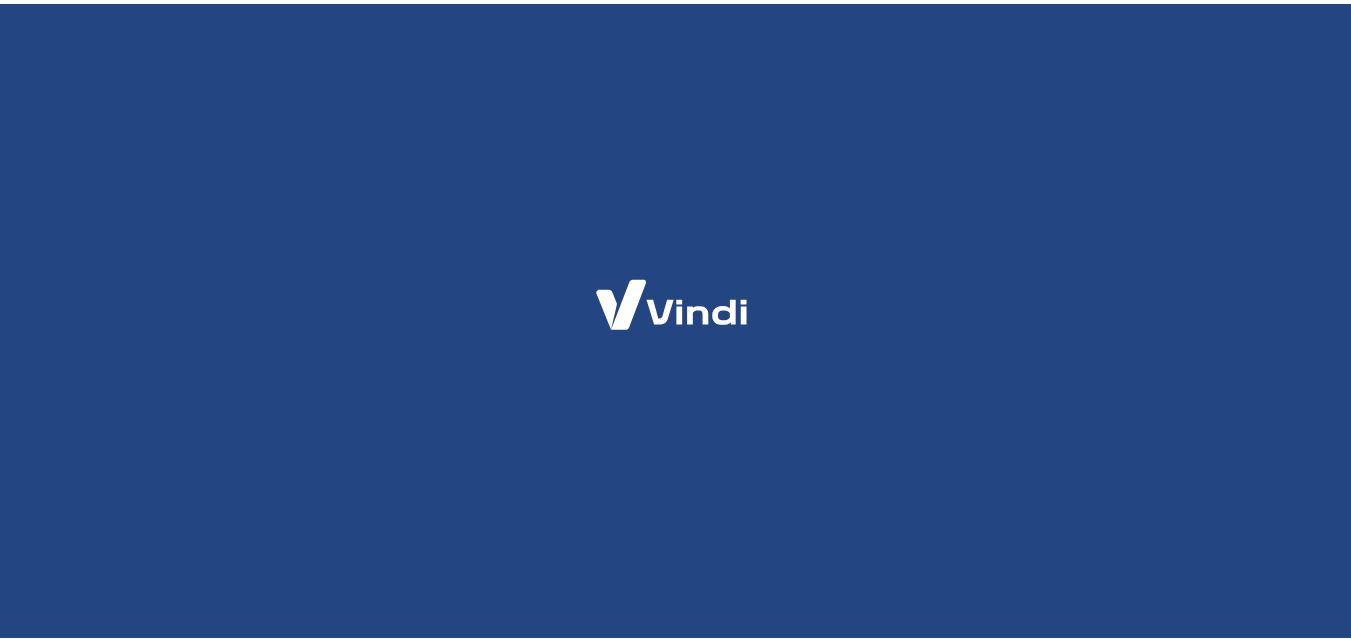 scroll, scrollTop: 0, scrollLeft: 0, axis: both 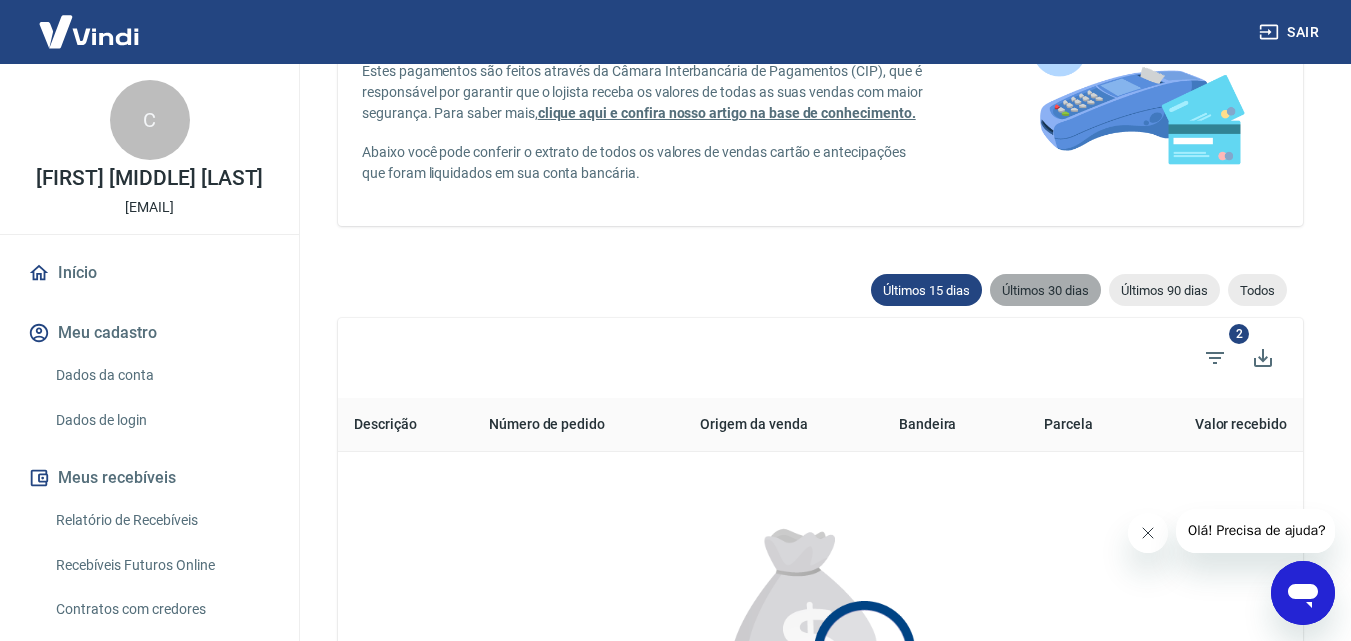 click on "Últimos 30 dias" at bounding box center (1045, 290) 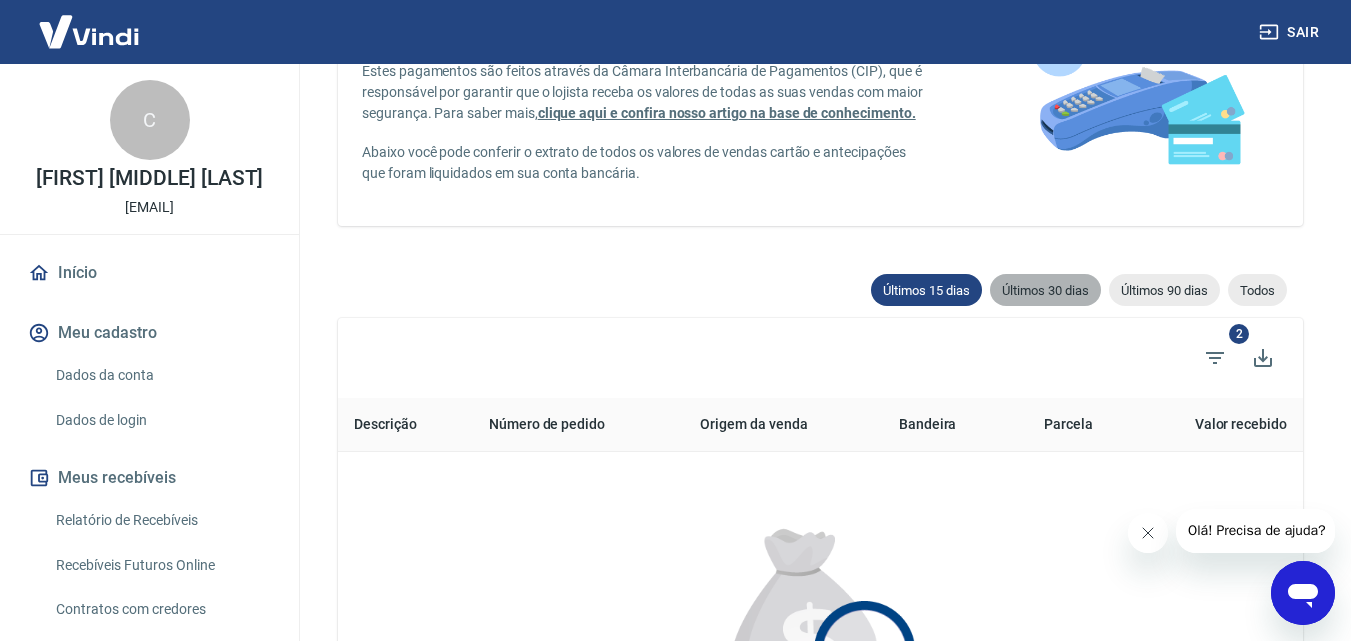 type on "09/07/2025" 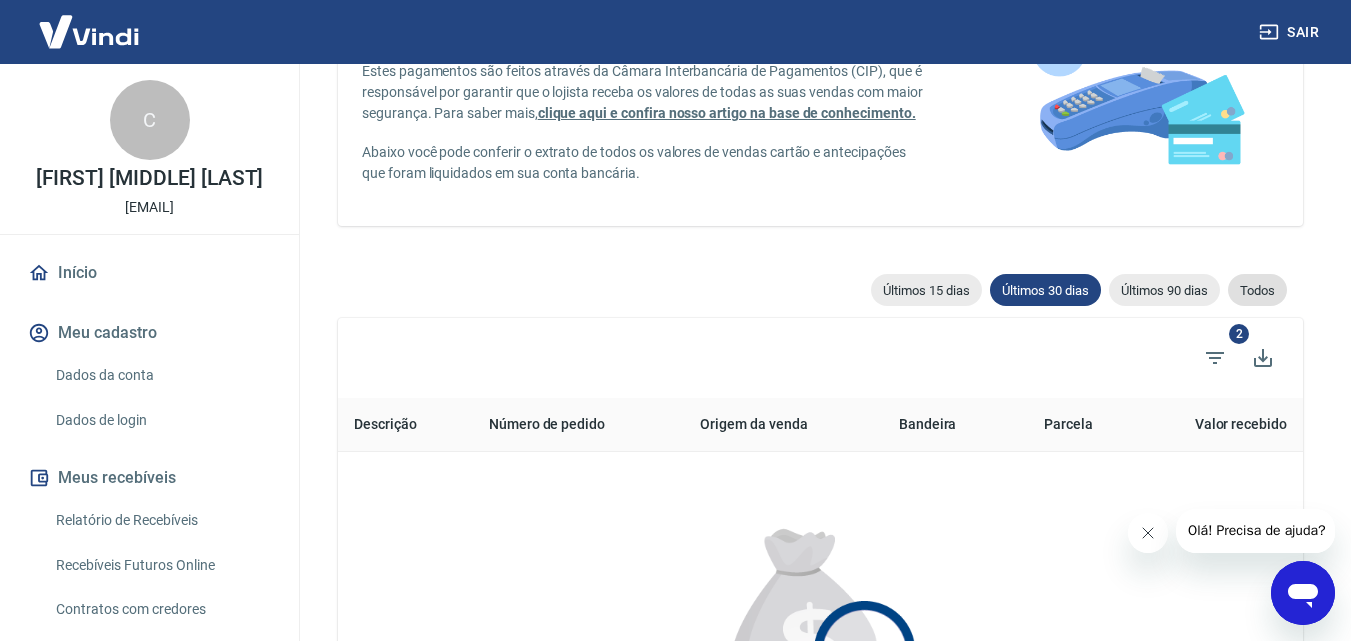 click on "Todos" at bounding box center [1257, 290] 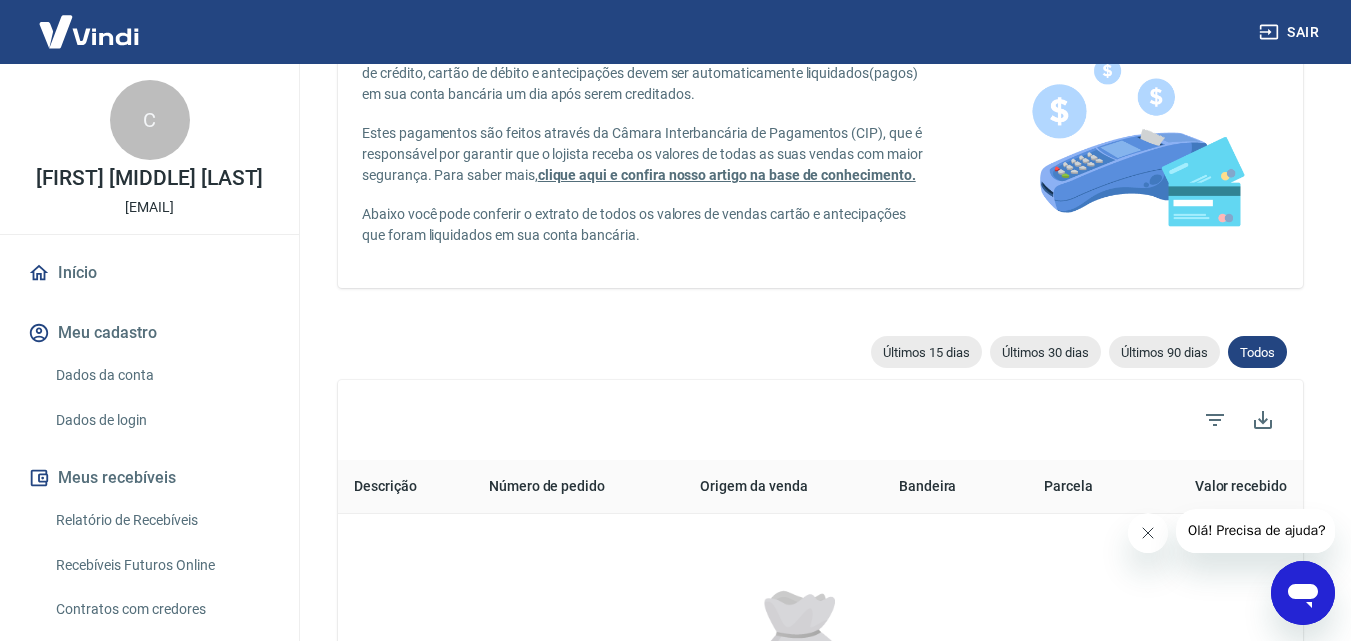 scroll, scrollTop: 200, scrollLeft: 0, axis: vertical 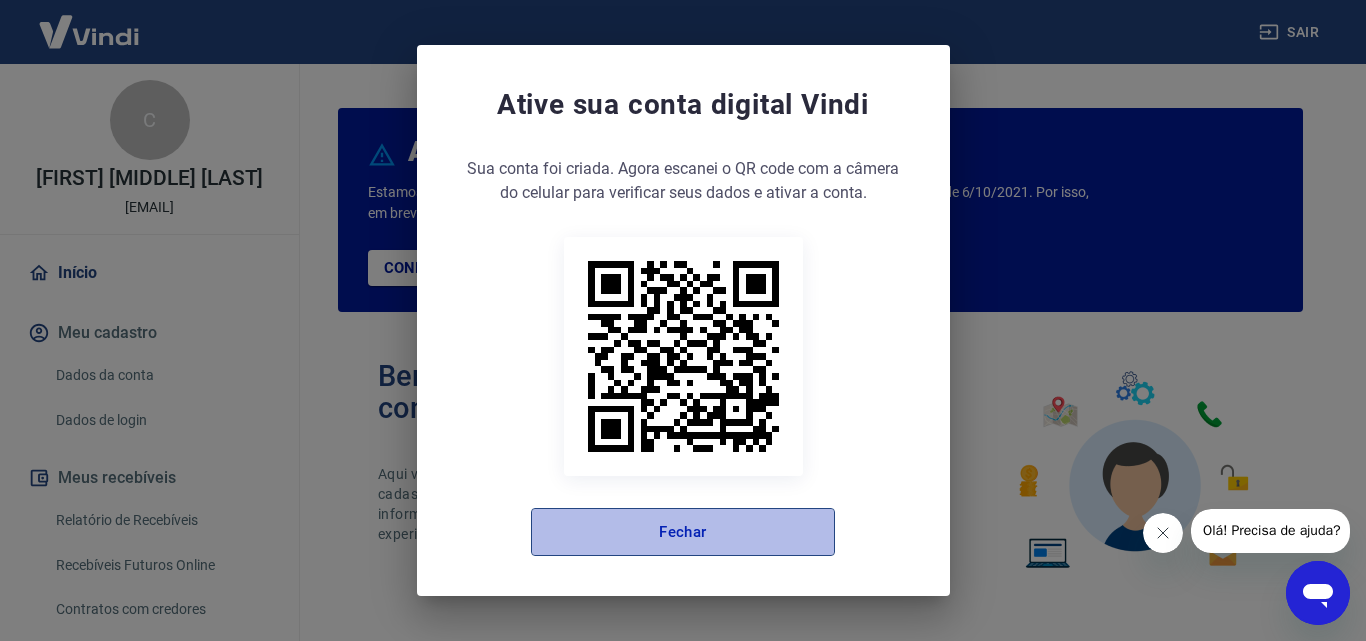 click on "Fechar" at bounding box center (683, 532) 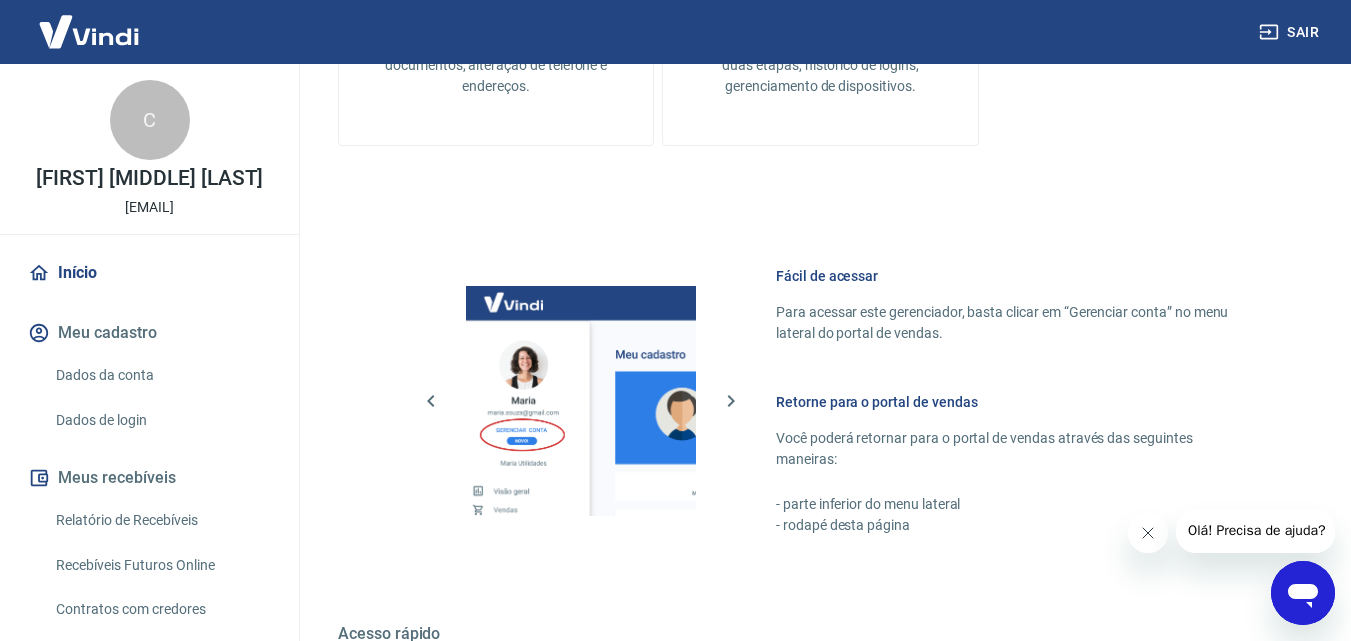 scroll, scrollTop: 1207, scrollLeft: 0, axis: vertical 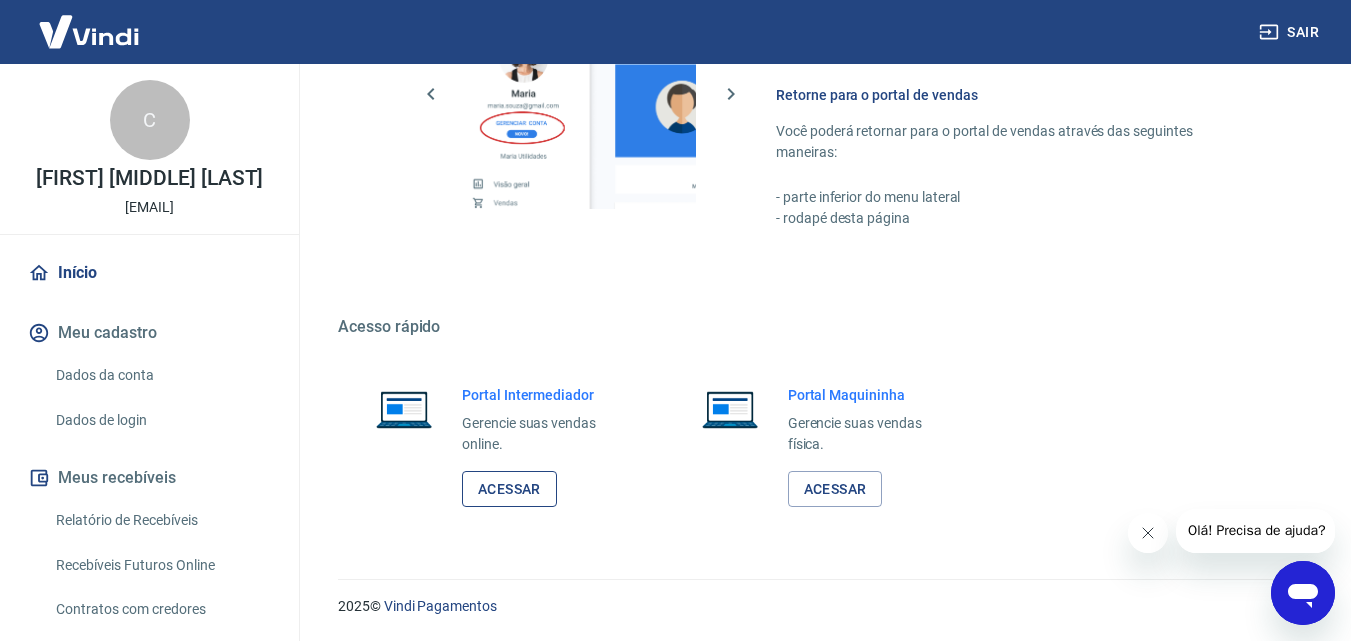 click on "Acessar" at bounding box center [509, 489] 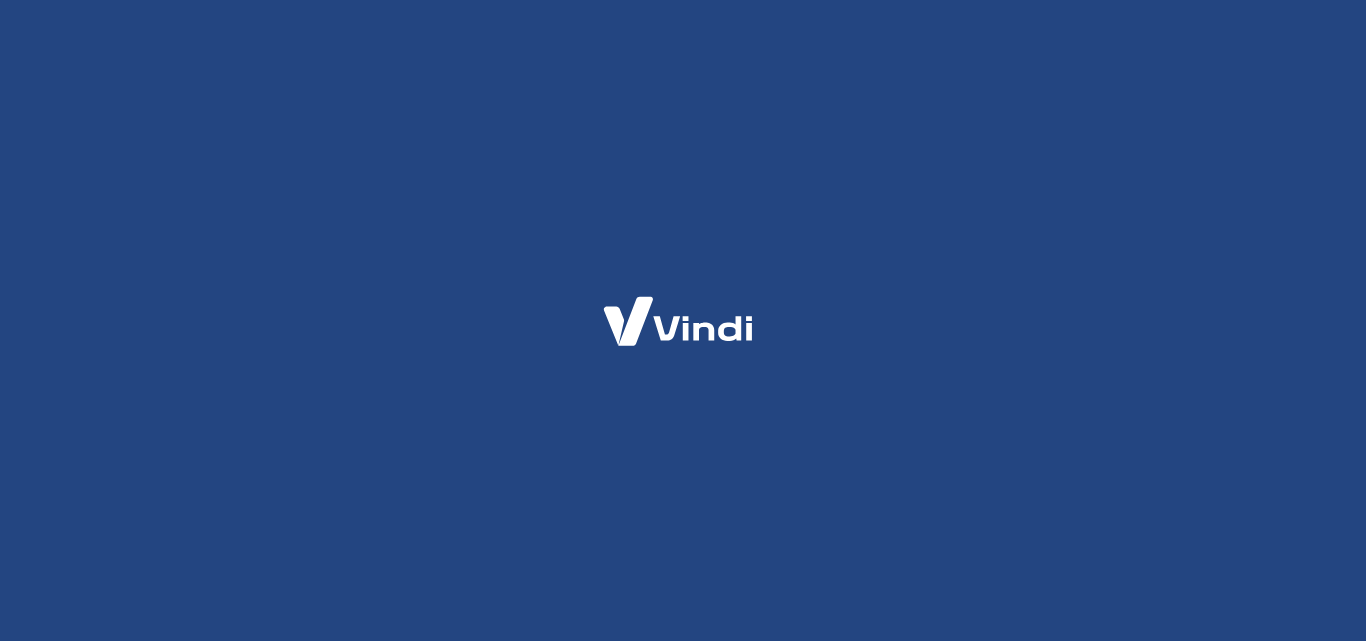 scroll, scrollTop: 0, scrollLeft: 0, axis: both 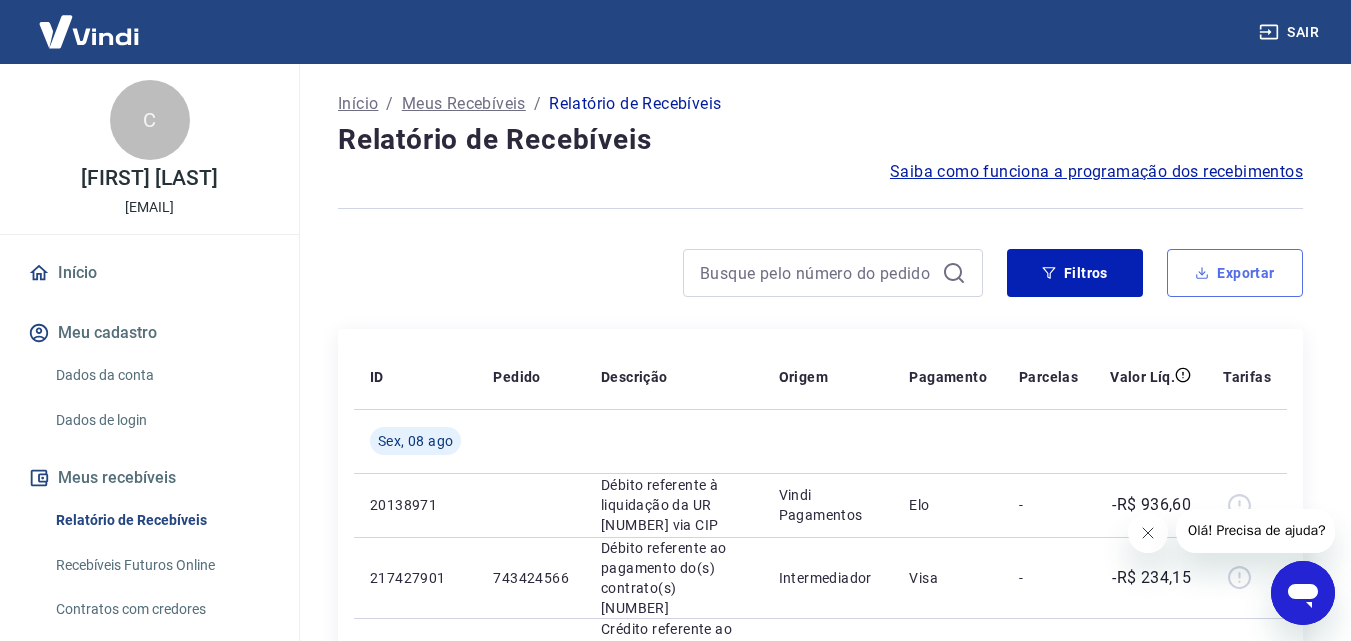 click on "Exportar" at bounding box center [1235, 273] 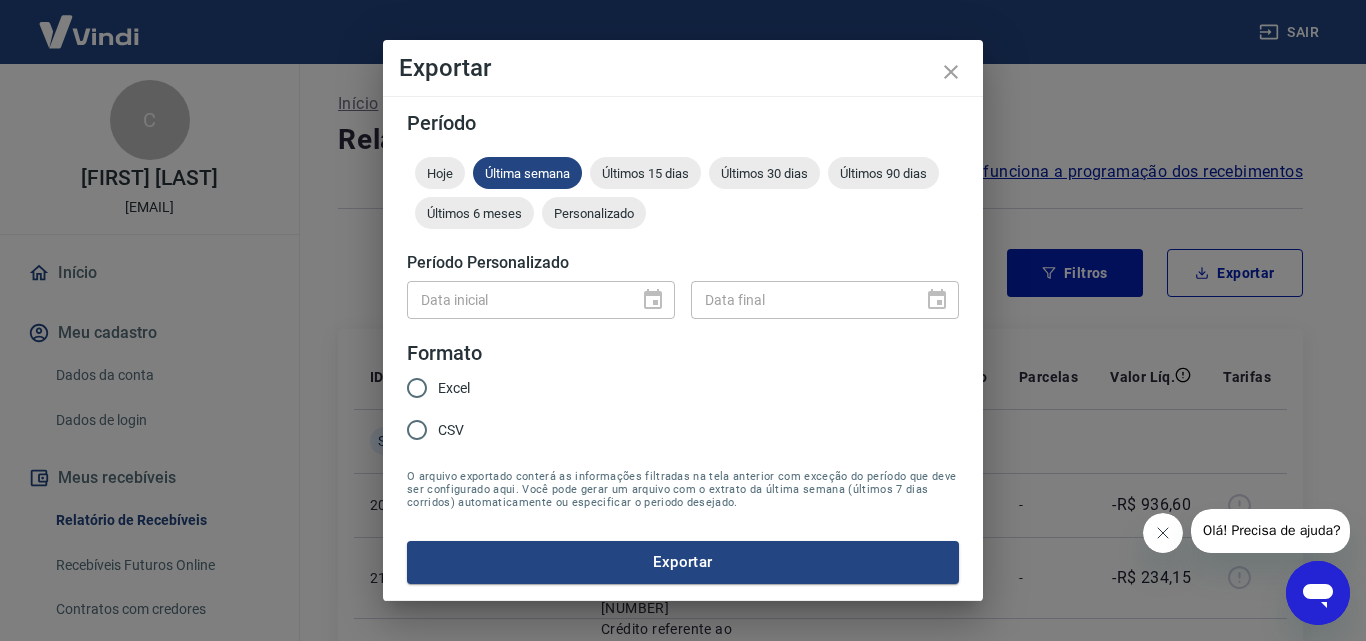click on "Excel" at bounding box center [417, 388] 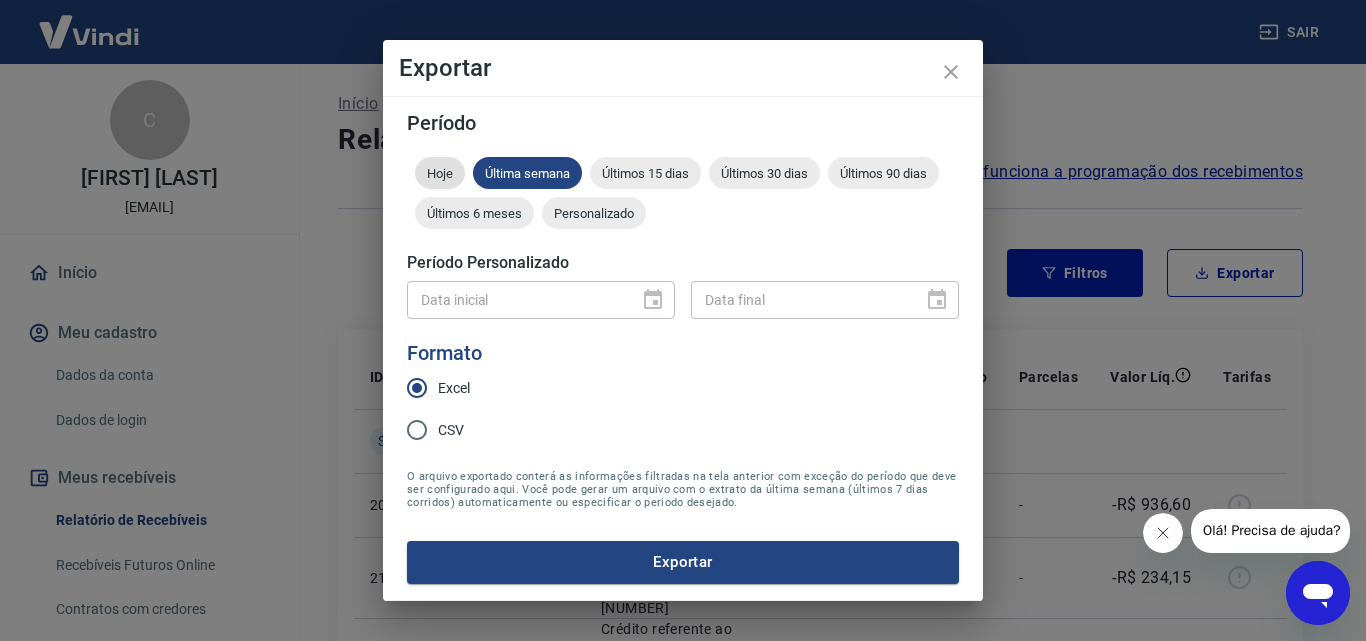click on "Hoje" at bounding box center [440, 173] 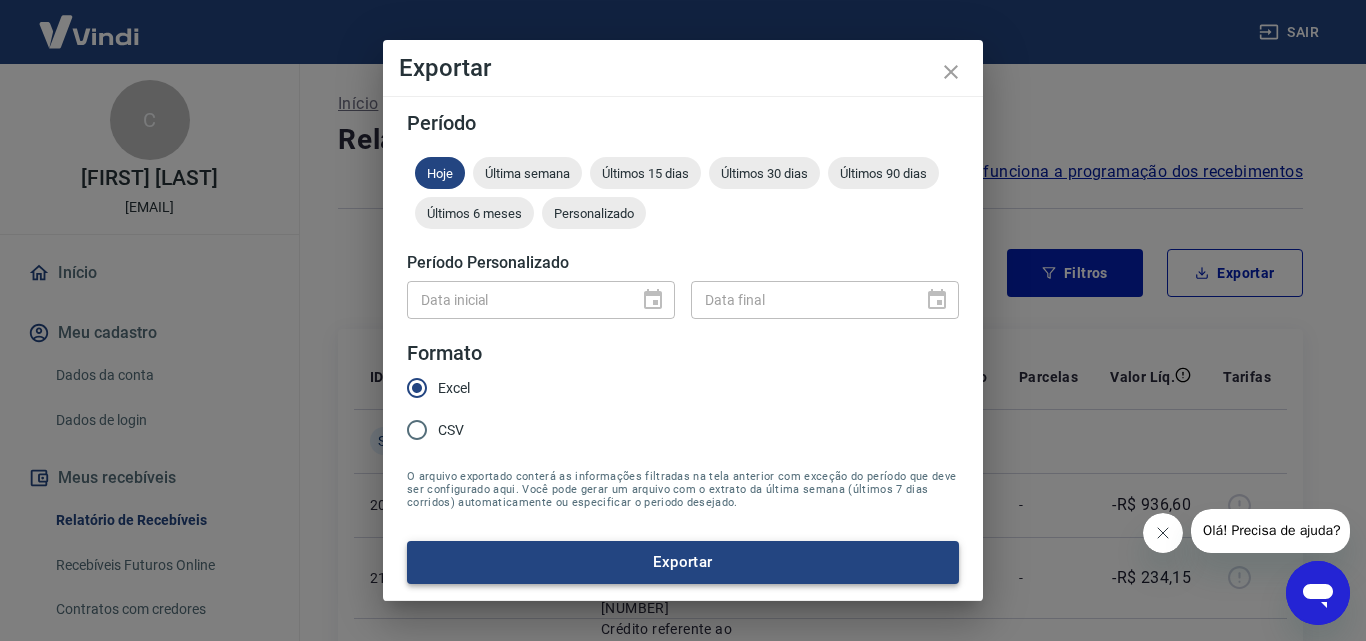 click on "Exportar" at bounding box center [683, 562] 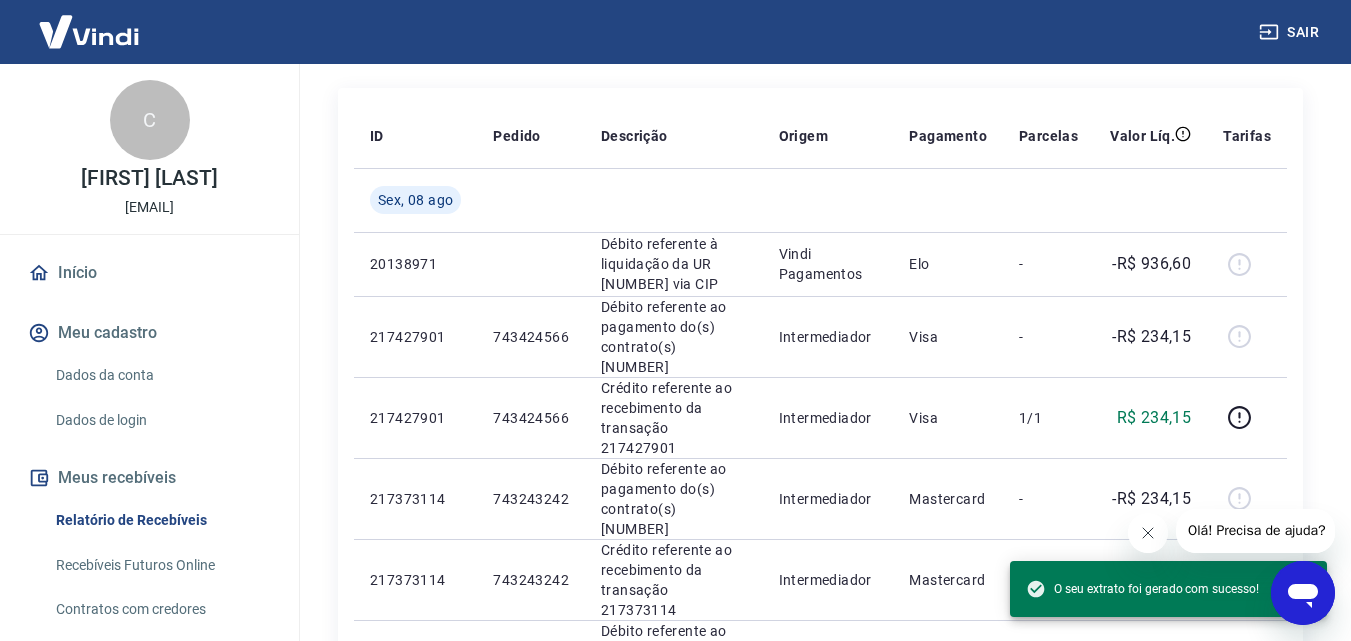 scroll, scrollTop: 0, scrollLeft: 0, axis: both 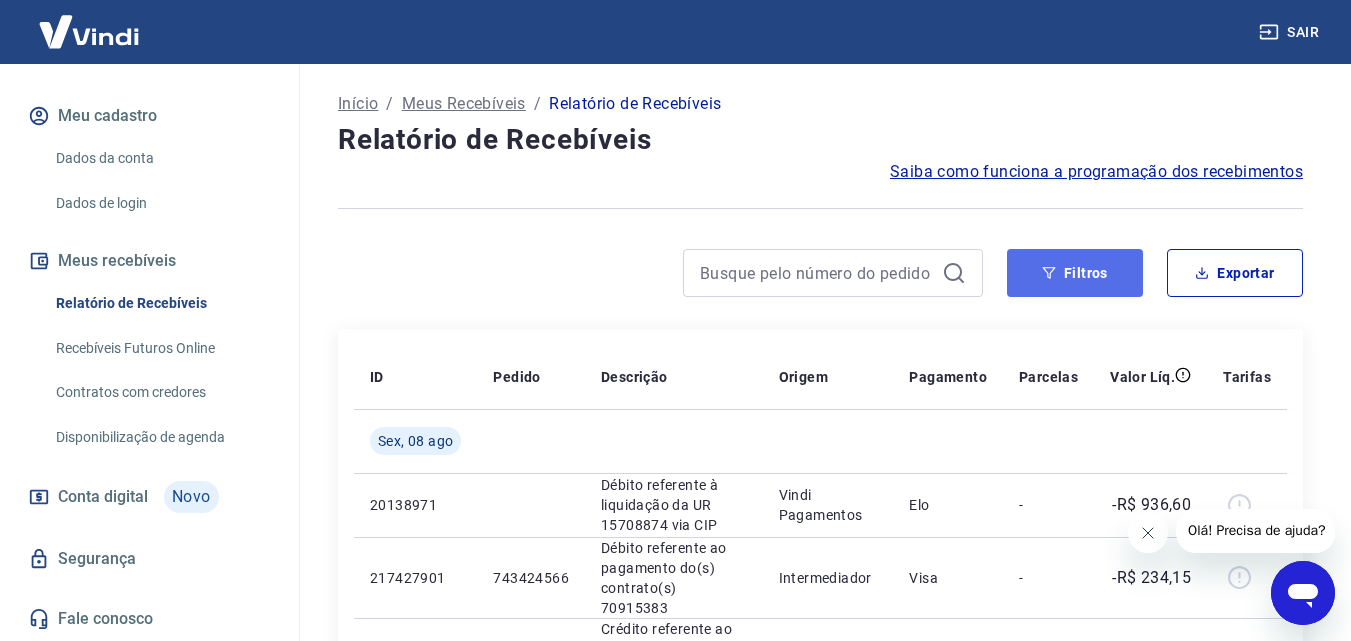 click on "Filtros" at bounding box center [1075, 273] 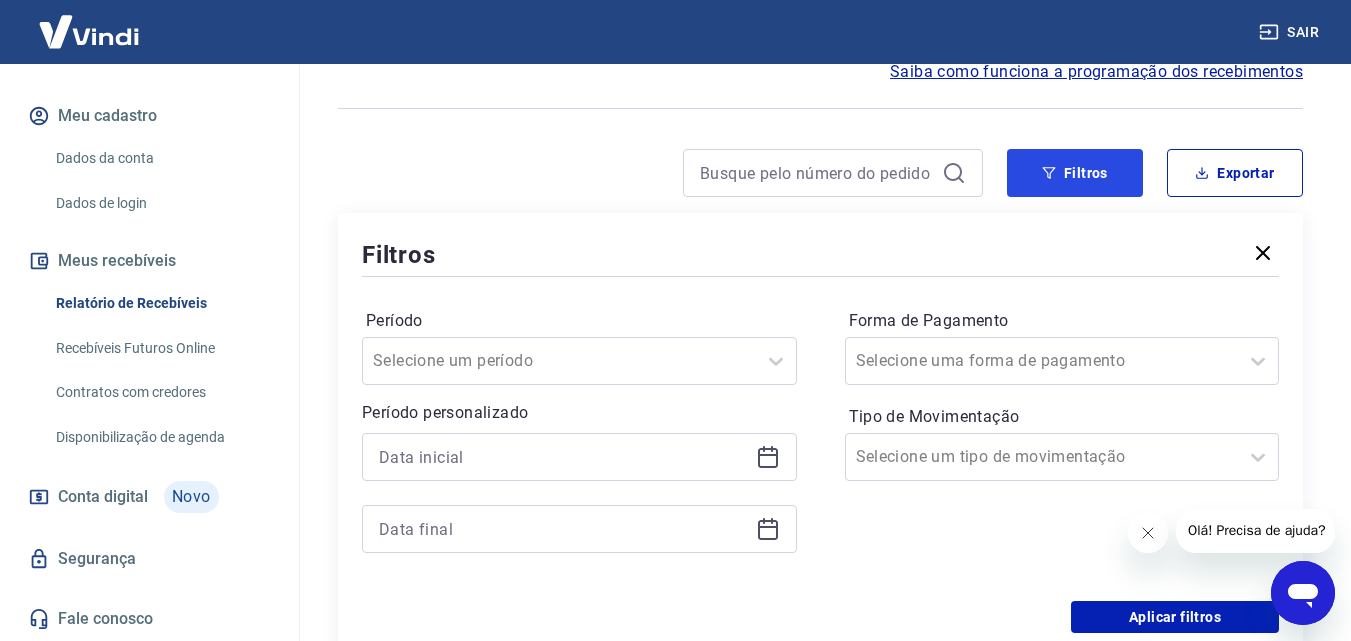 scroll, scrollTop: 200, scrollLeft: 0, axis: vertical 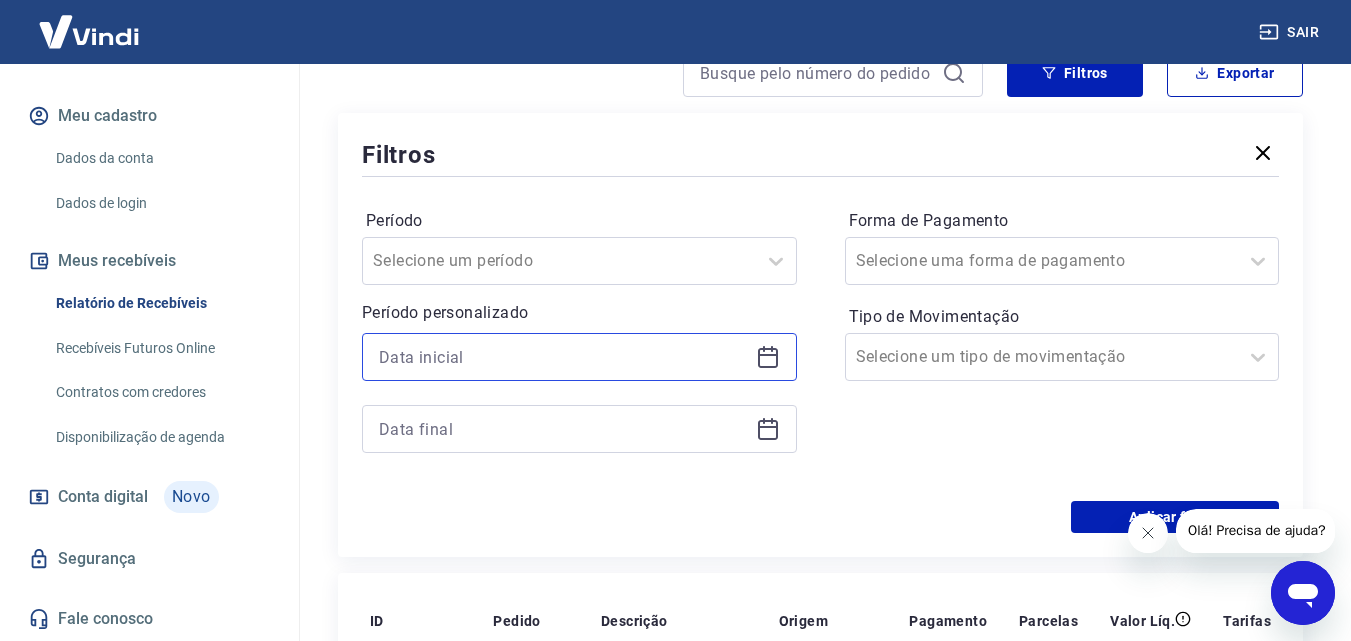 click at bounding box center [563, 357] 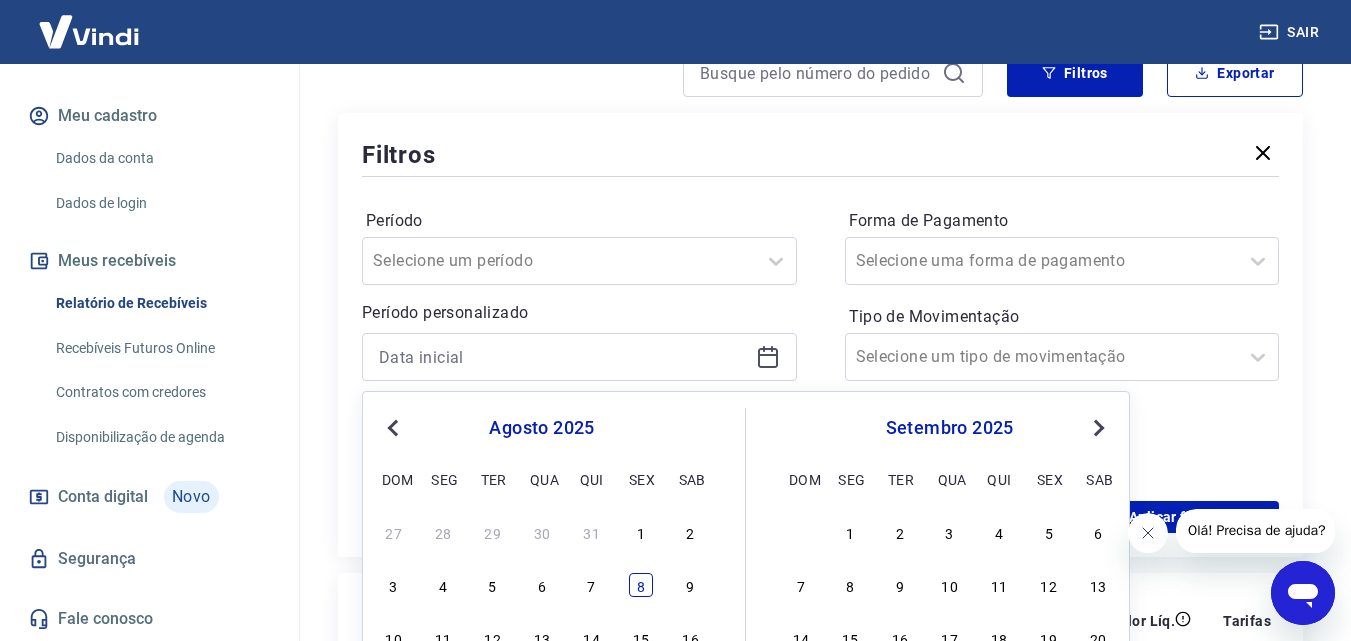 click on "8" at bounding box center (641, 585) 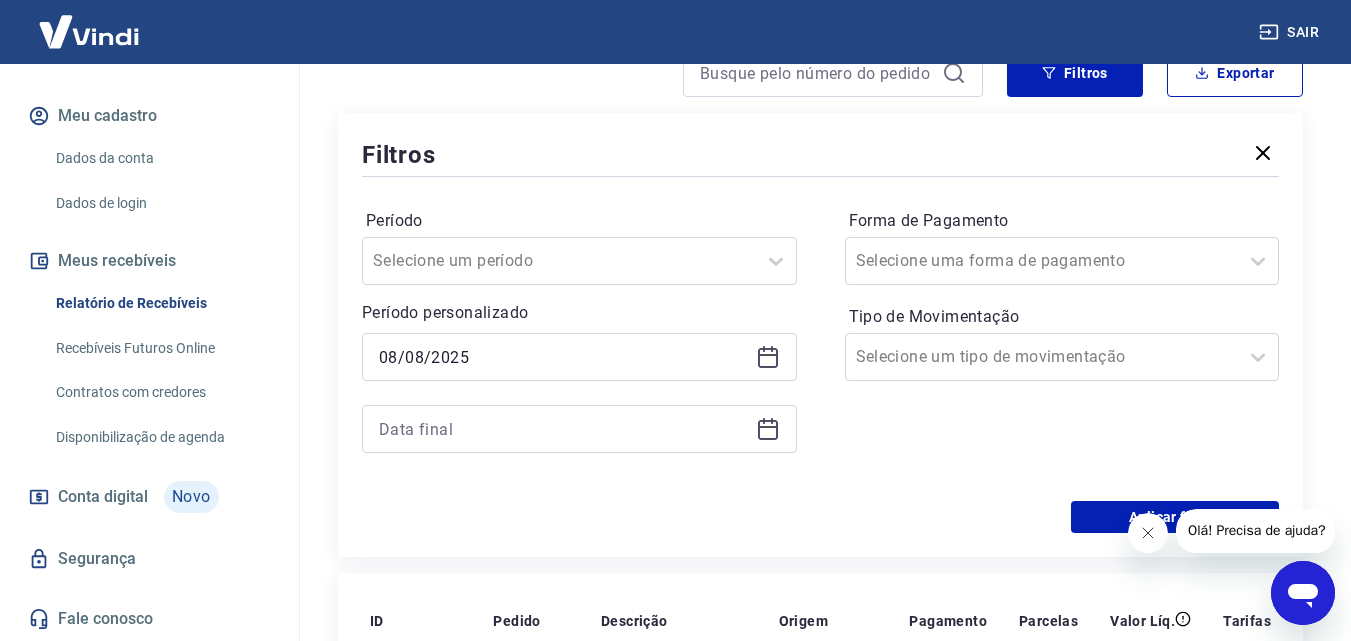 type on "08/08/2025" 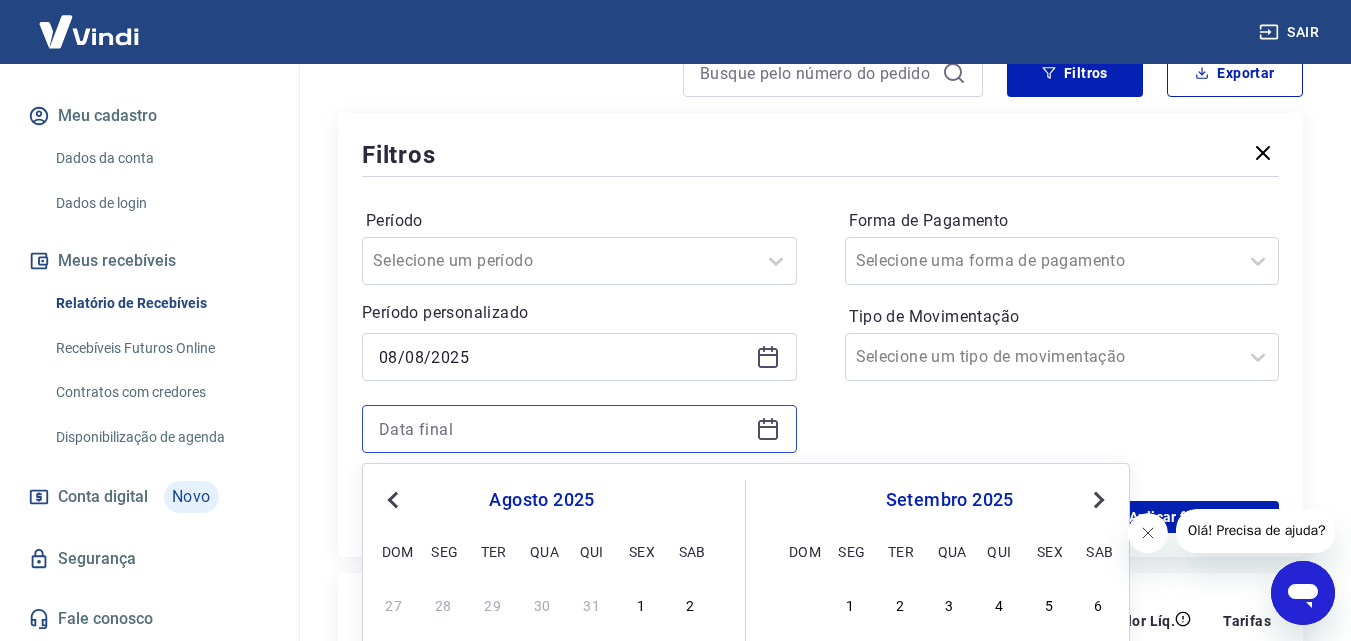 scroll, scrollTop: 500, scrollLeft: 0, axis: vertical 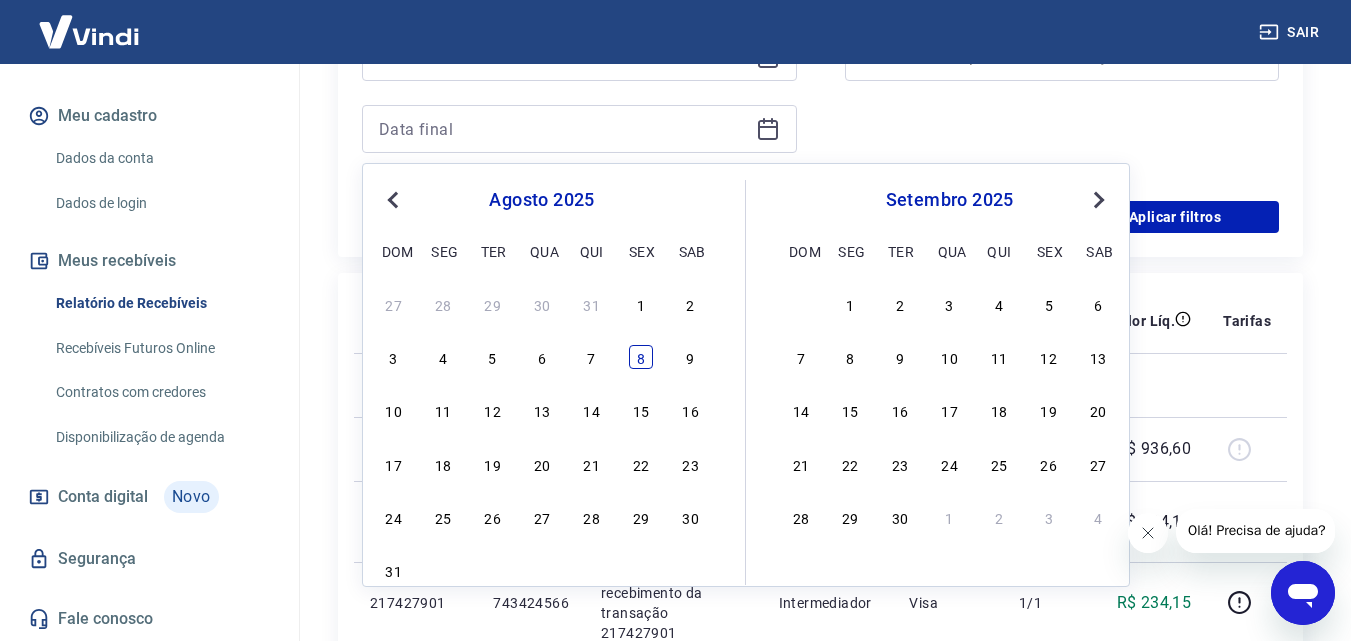 click on "8" at bounding box center (641, 357) 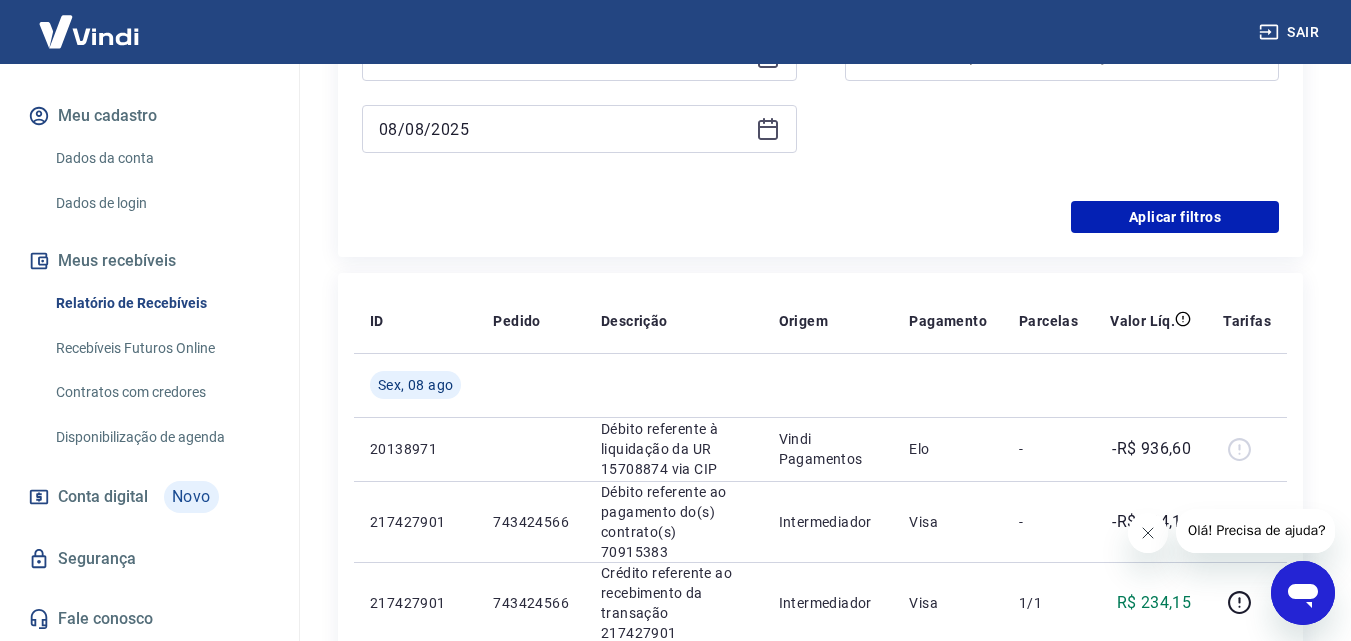 click at bounding box center [674, 385] 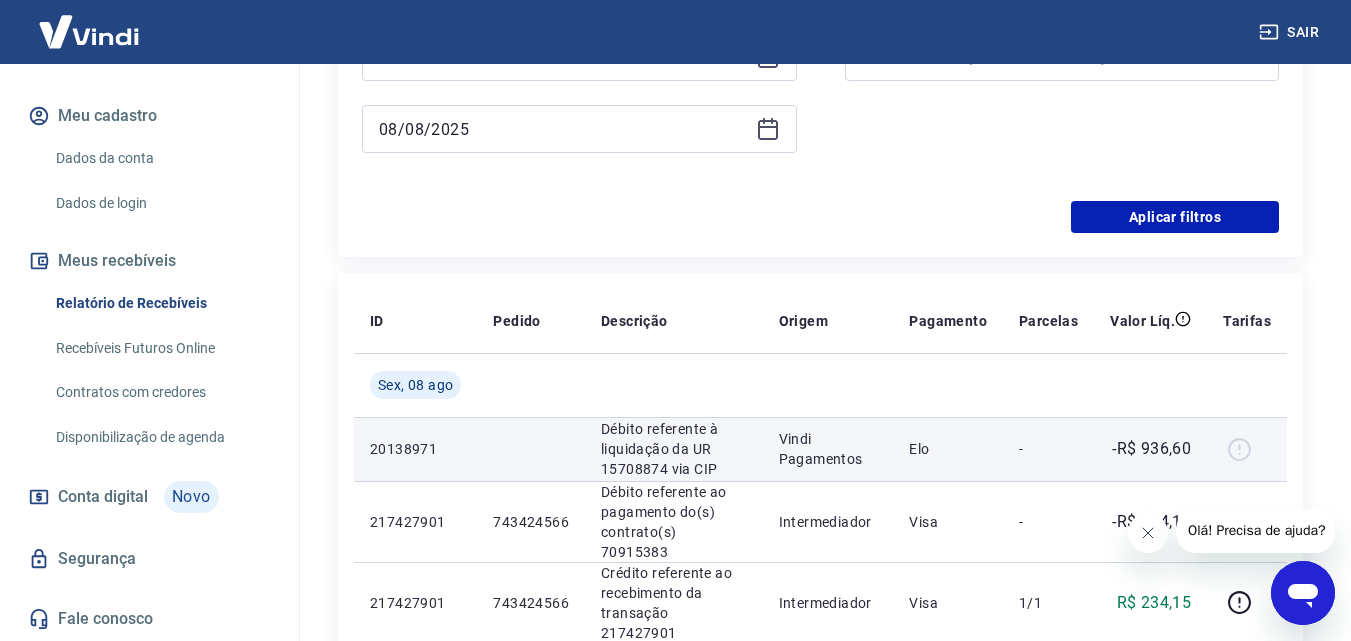 scroll, scrollTop: 200, scrollLeft: 0, axis: vertical 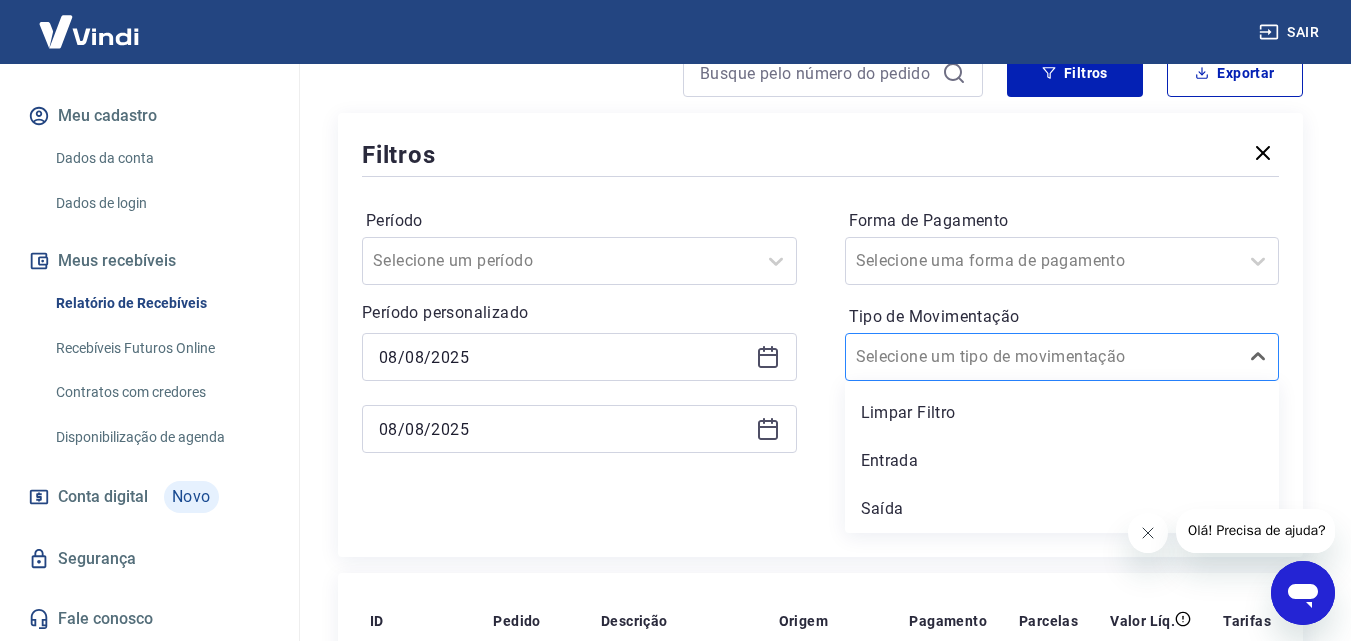 click on "Tipo de Movimentação" at bounding box center [957, 357] 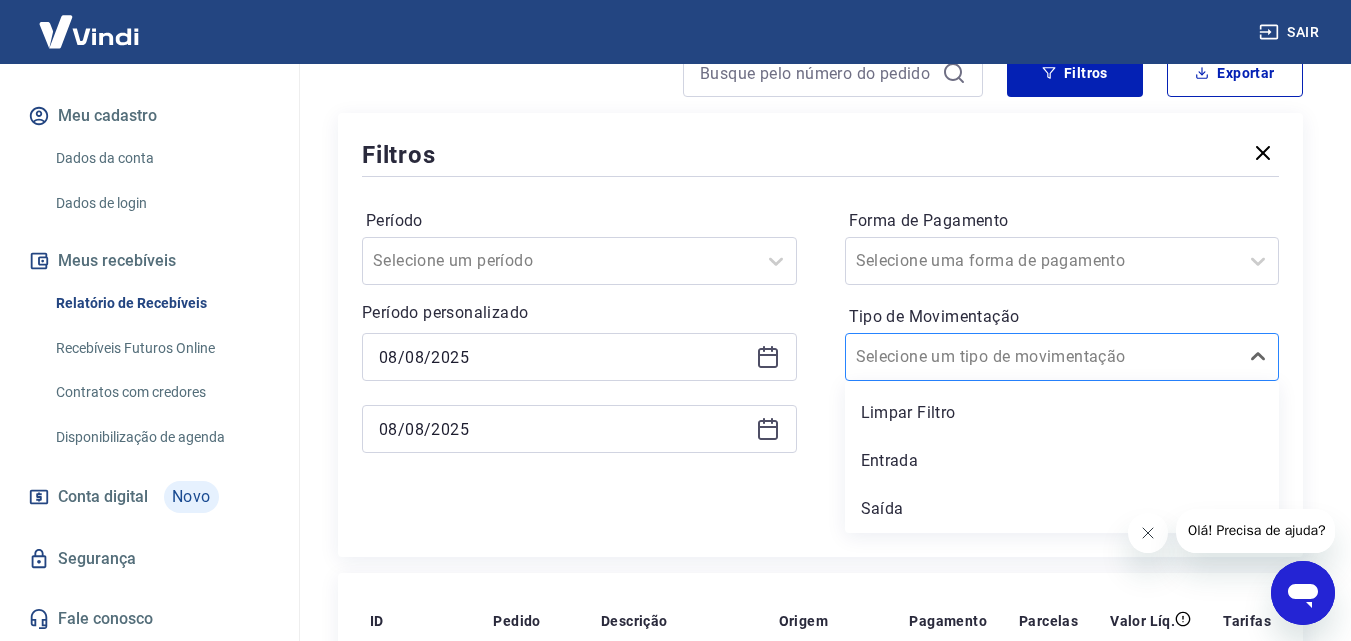 click on "Tipo de Movimentação" at bounding box center (957, 357) 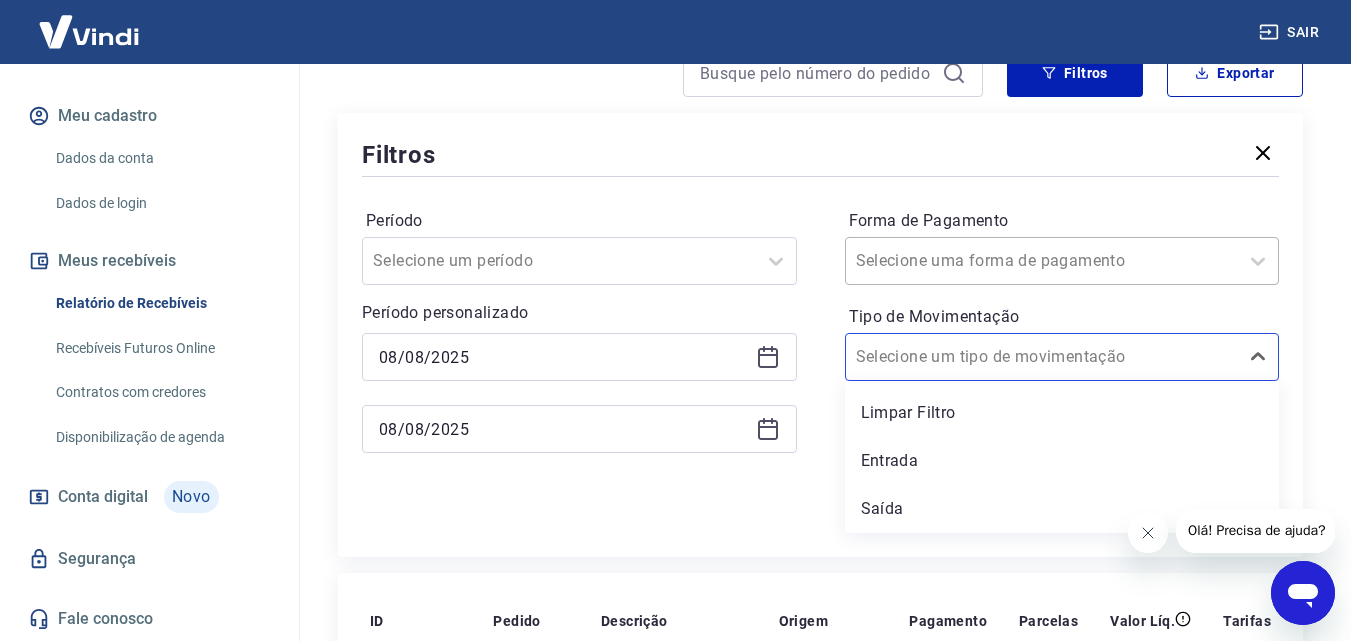 click on "Selecione uma forma de pagamento" at bounding box center (1062, 261) 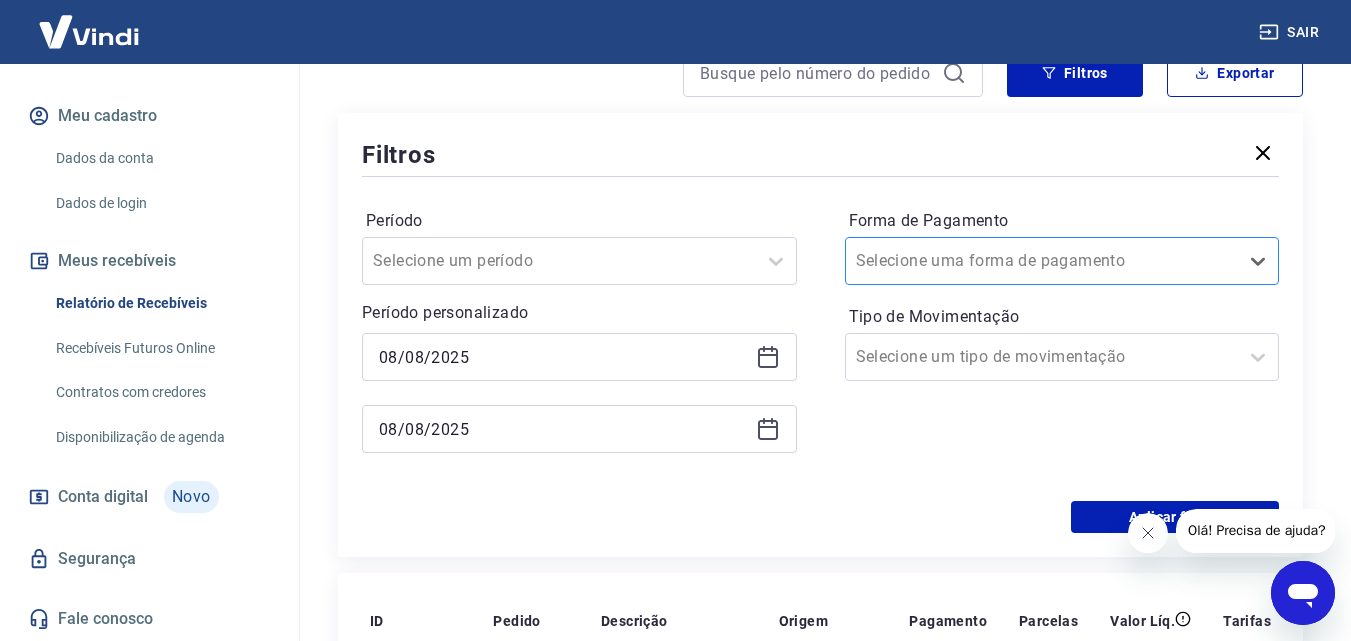 click on "Selecione uma forma de pagamento" at bounding box center (1042, 261) 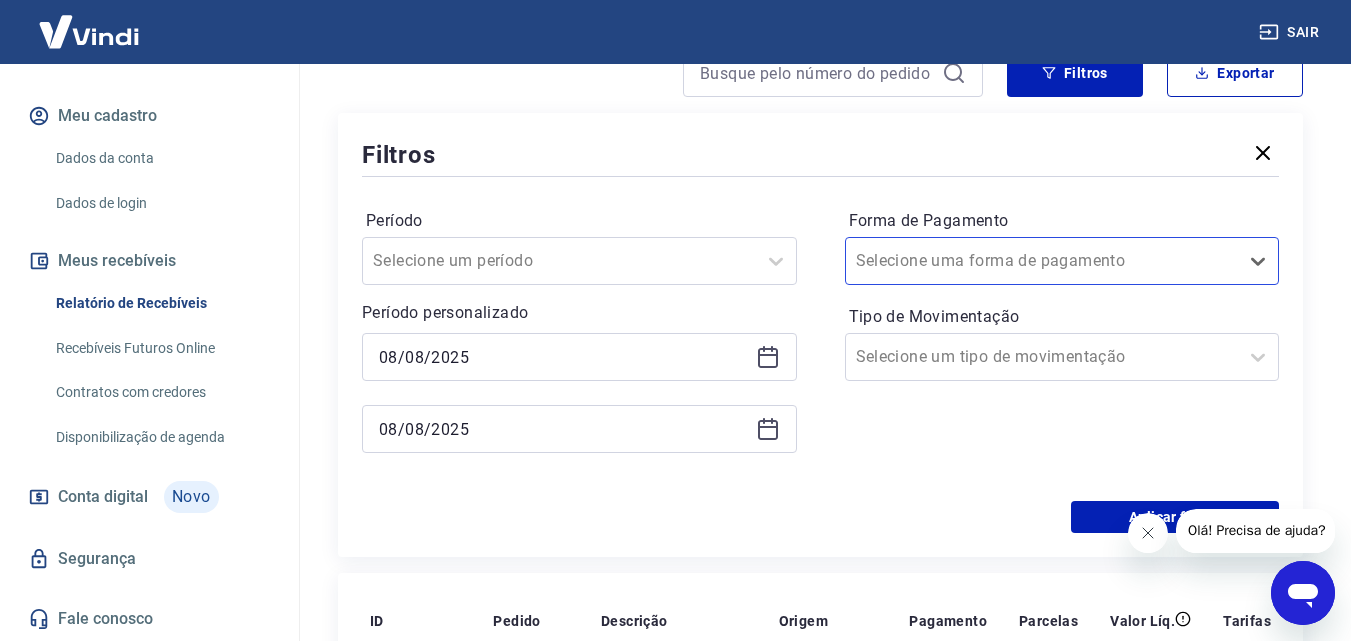 click on "Forma de Pagamento   Select is focused ,type to refine list, press Down to open the menu,  Selecione uma forma de pagamento Tipo de Movimentação Selecione um tipo de movimentação" at bounding box center (1062, 341) 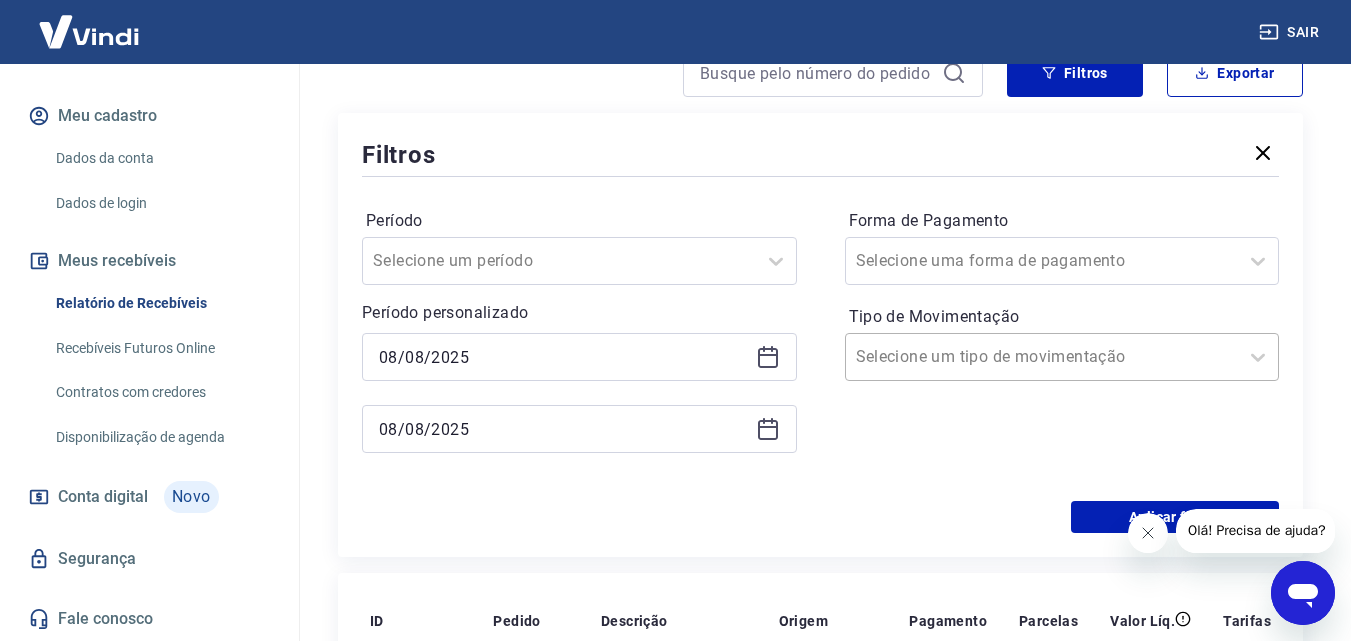 click on "Tipo de Movimentação" at bounding box center (957, 357) 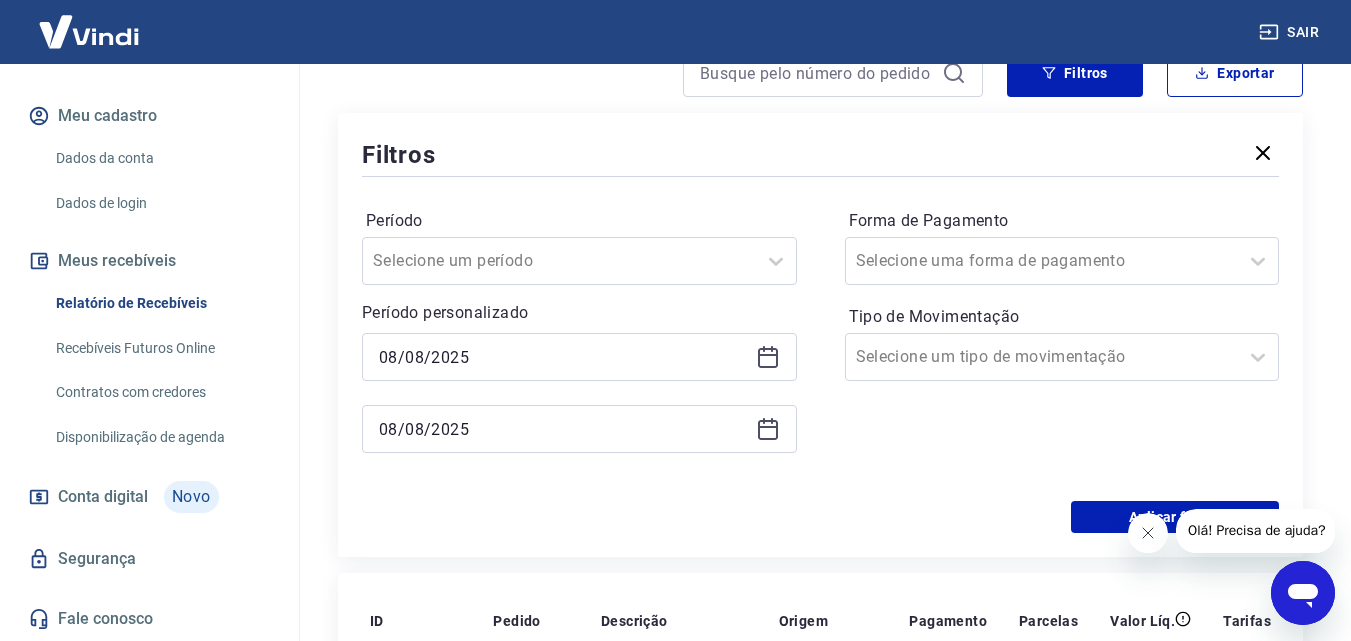 click on "Forma de Pagamento Selecione uma forma de pagamento Tipo de Movimentação Selecione um tipo de movimentação" at bounding box center [1062, 341] 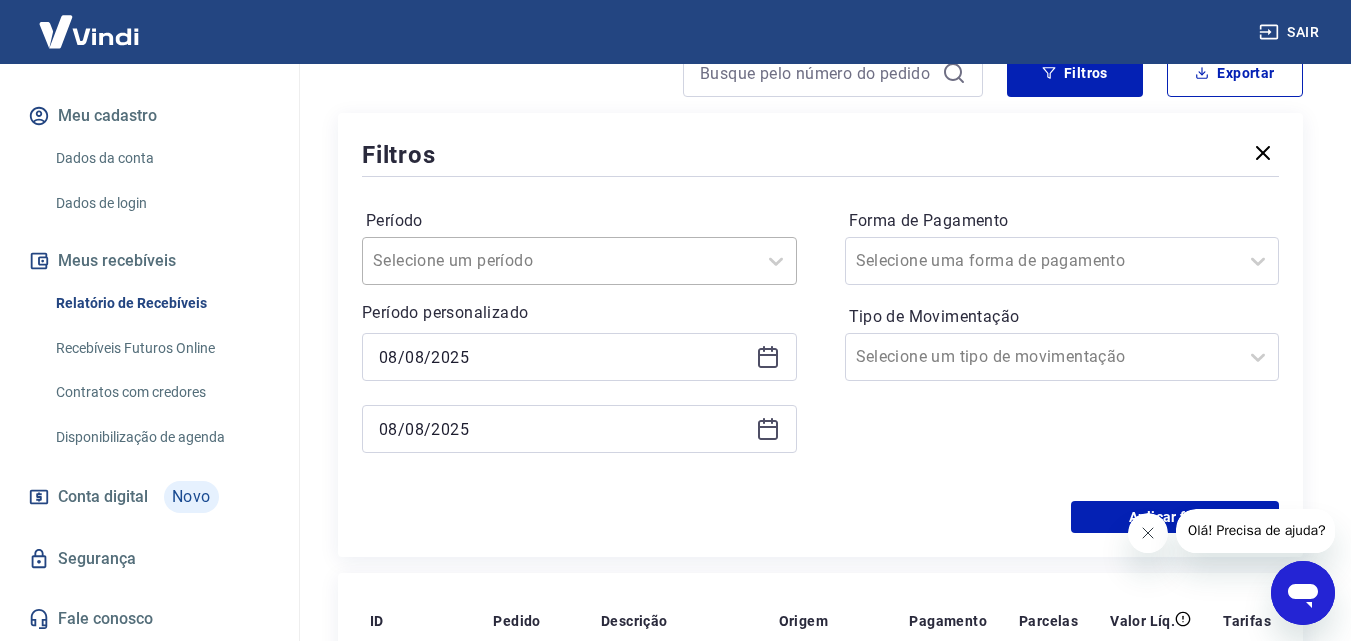 click on "Selecione um período" at bounding box center [559, 261] 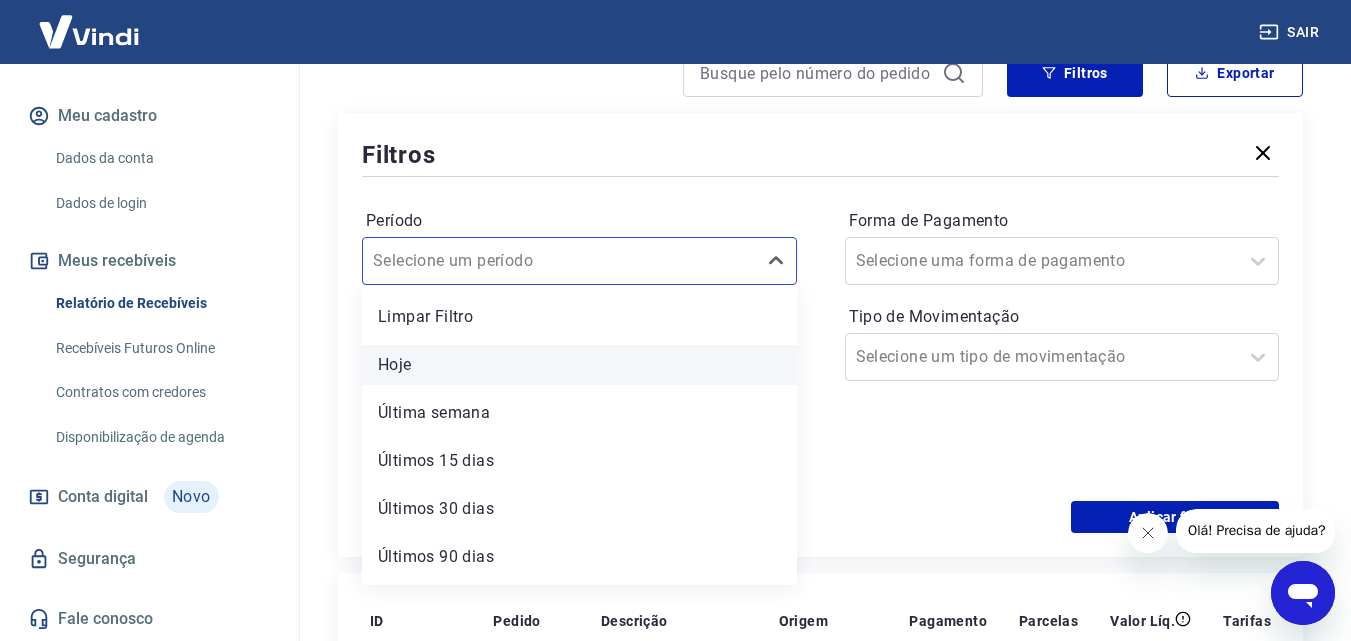 click on "Hoje" at bounding box center [579, 365] 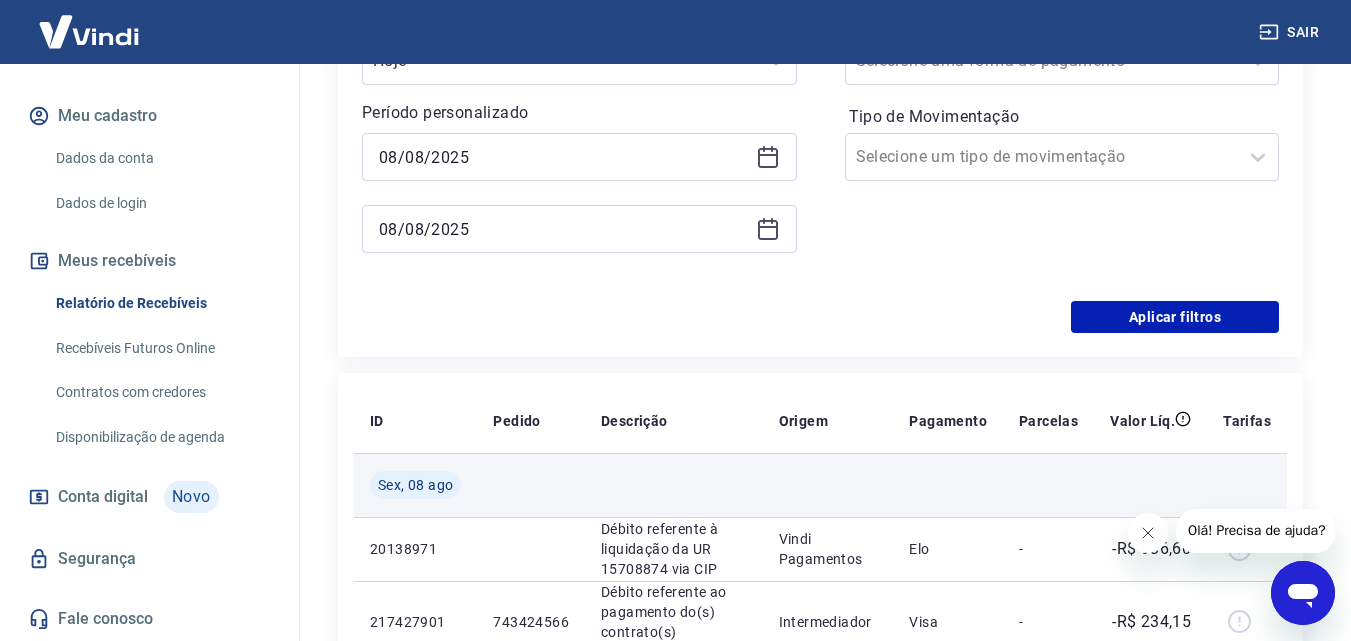 scroll, scrollTop: 500, scrollLeft: 0, axis: vertical 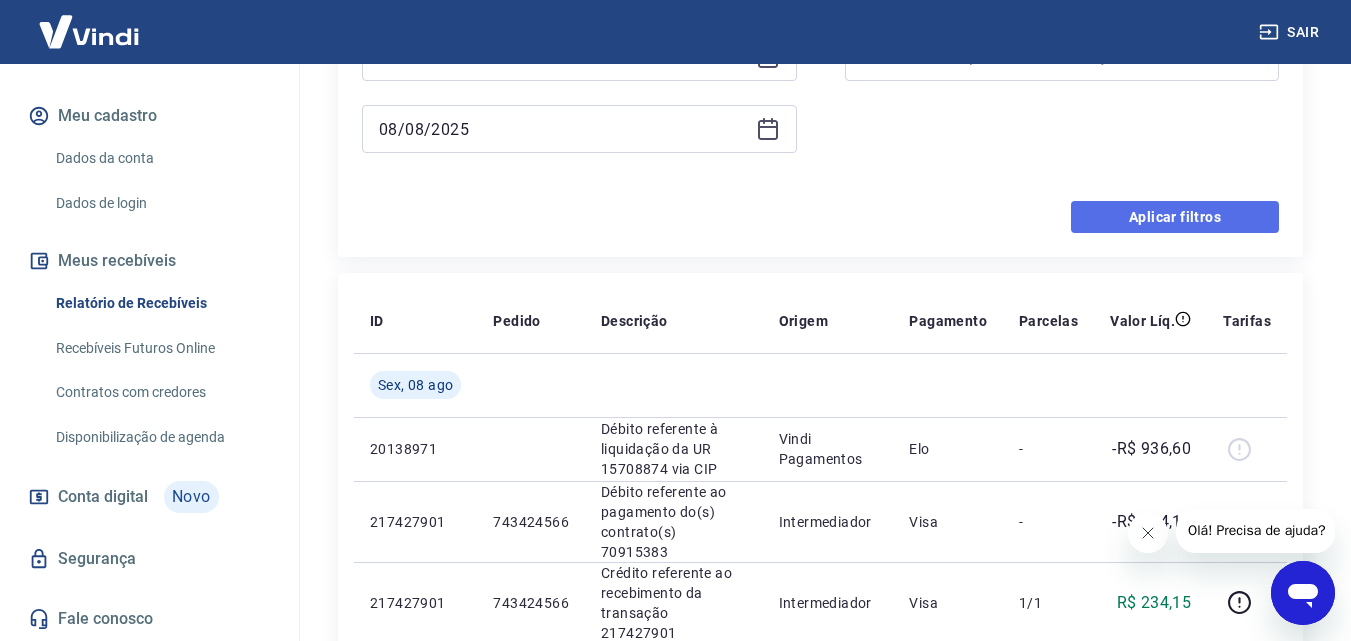 click on "Aplicar filtros" at bounding box center [1175, 217] 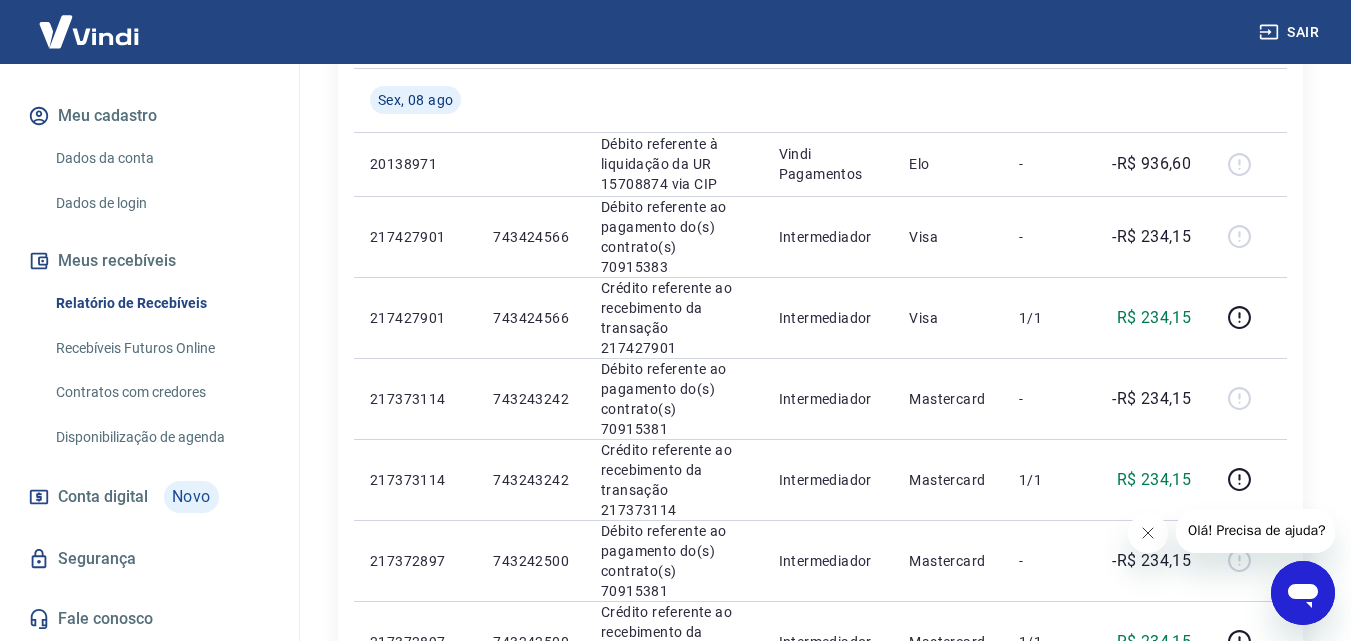 scroll, scrollTop: 0, scrollLeft: 0, axis: both 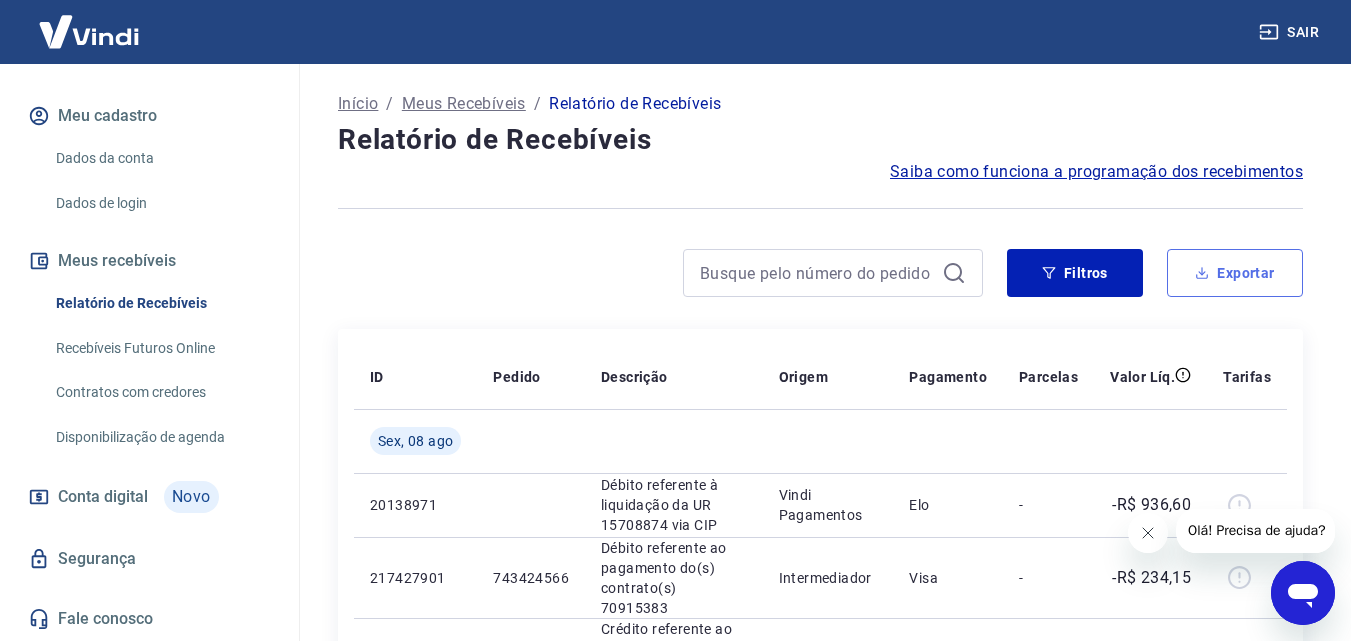 click on "Exportar" at bounding box center (1235, 273) 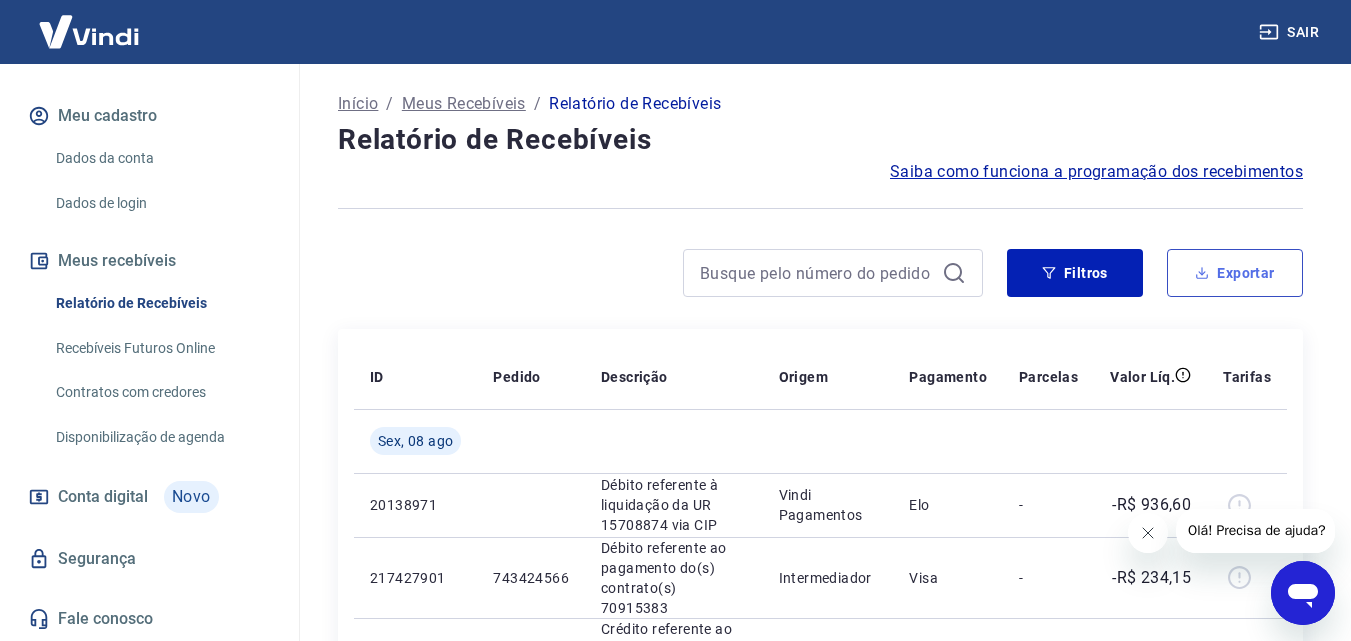 type on "08/08/2025" 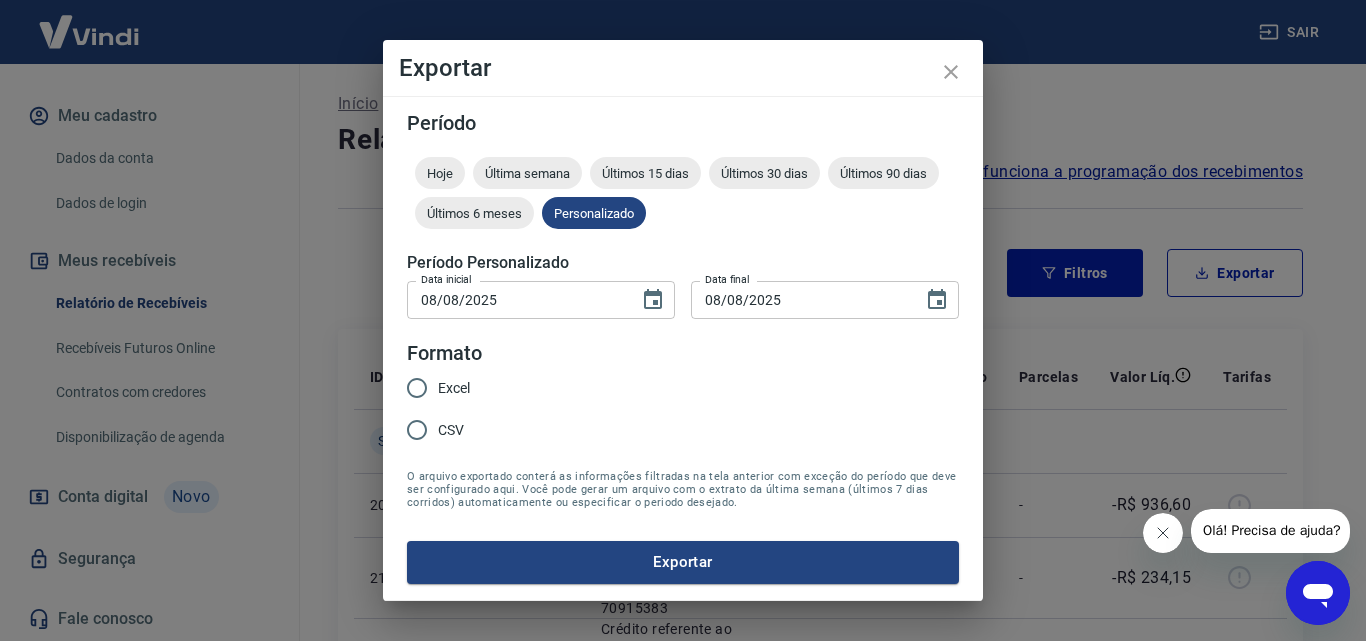 click on "Excel" at bounding box center (454, 388) 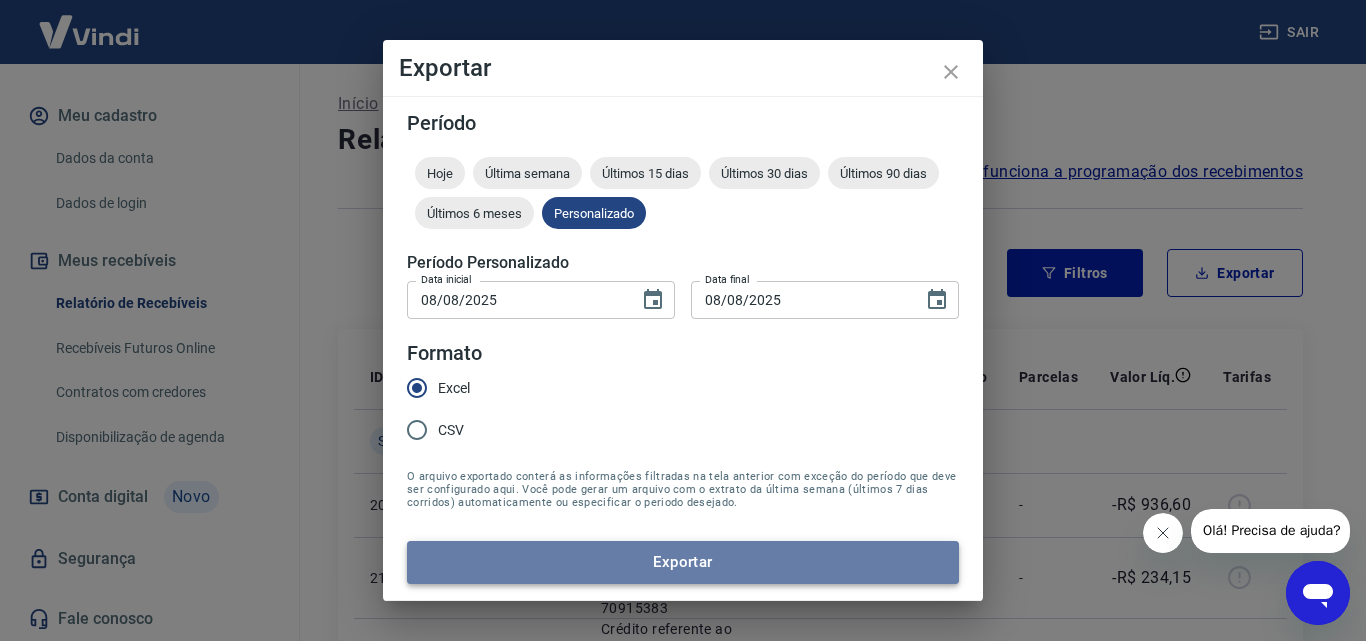 click on "Exportar" at bounding box center (683, 562) 